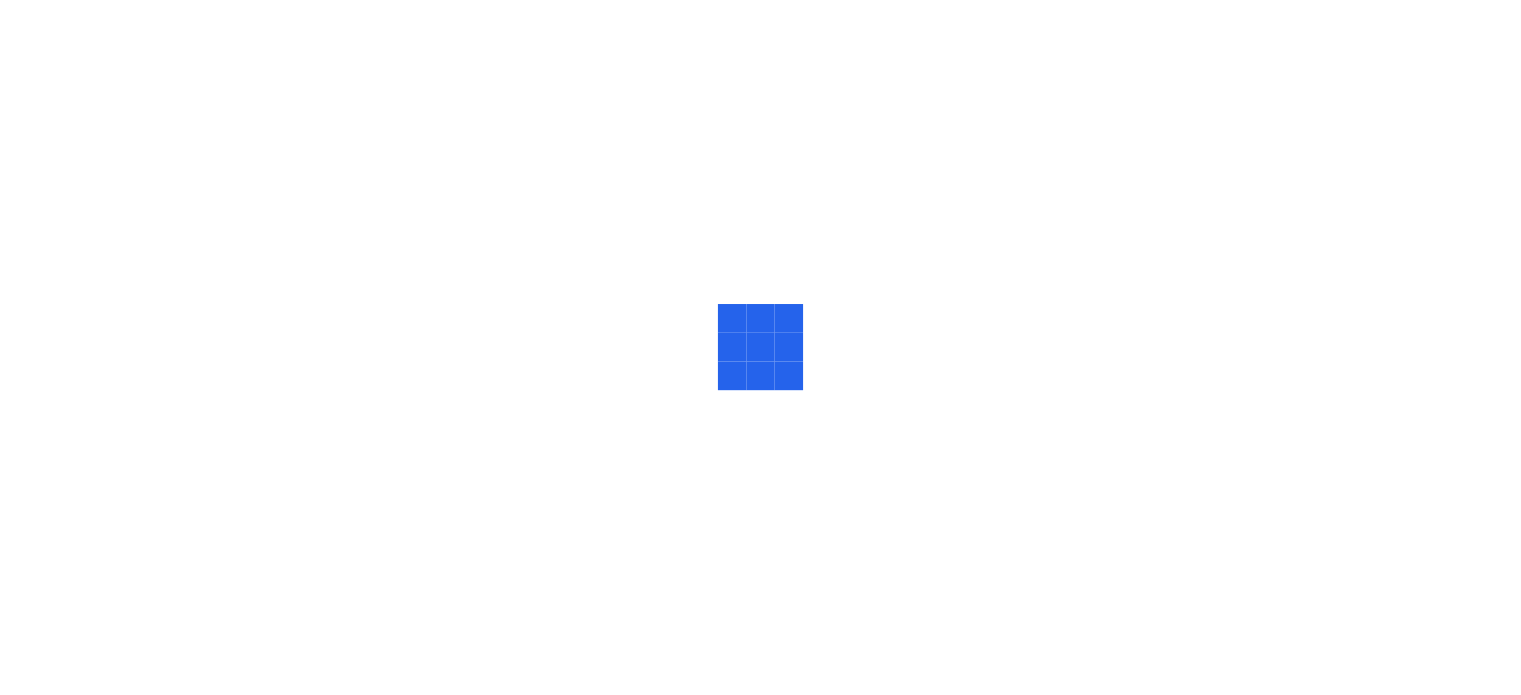 scroll, scrollTop: 0, scrollLeft: 0, axis: both 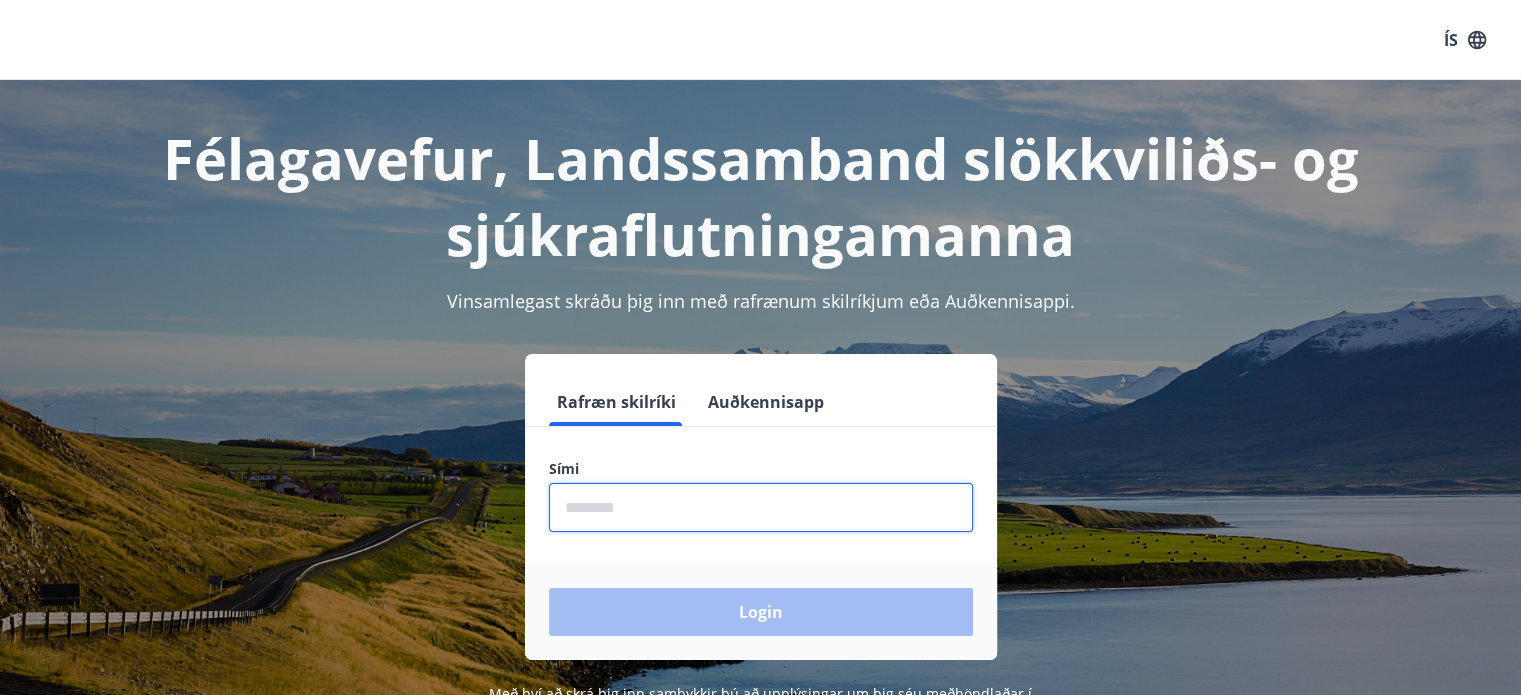 click at bounding box center [761, 507] 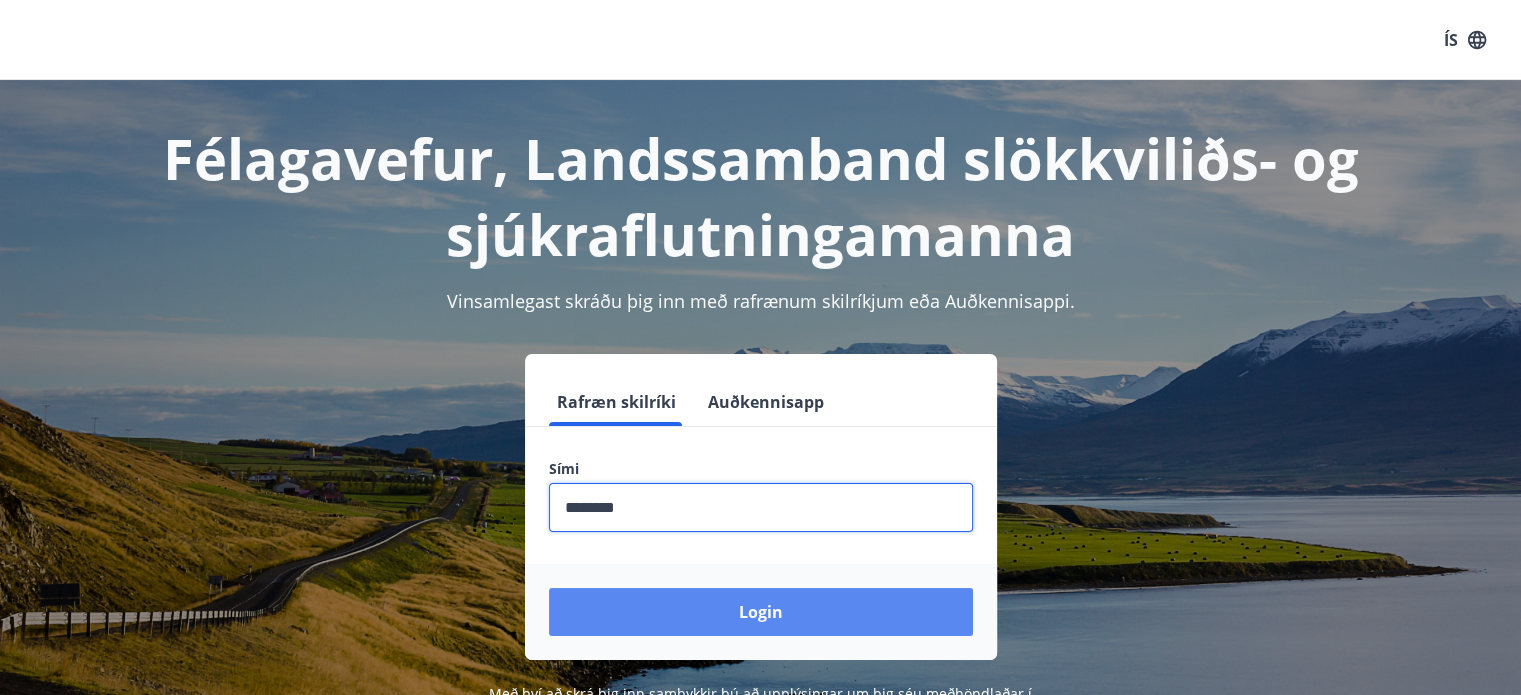 click on "Login" at bounding box center [761, 612] 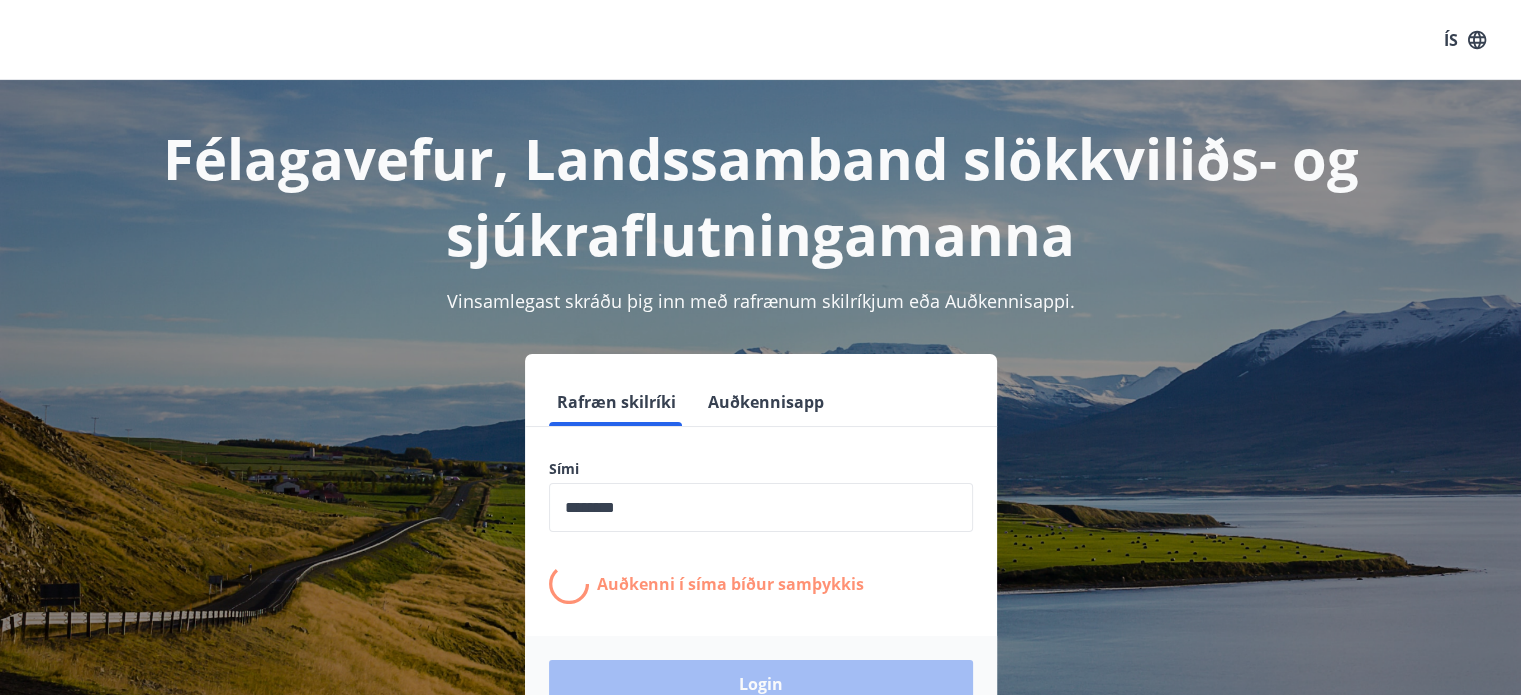 scroll, scrollTop: 172, scrollLeft: 0, axis: vertical 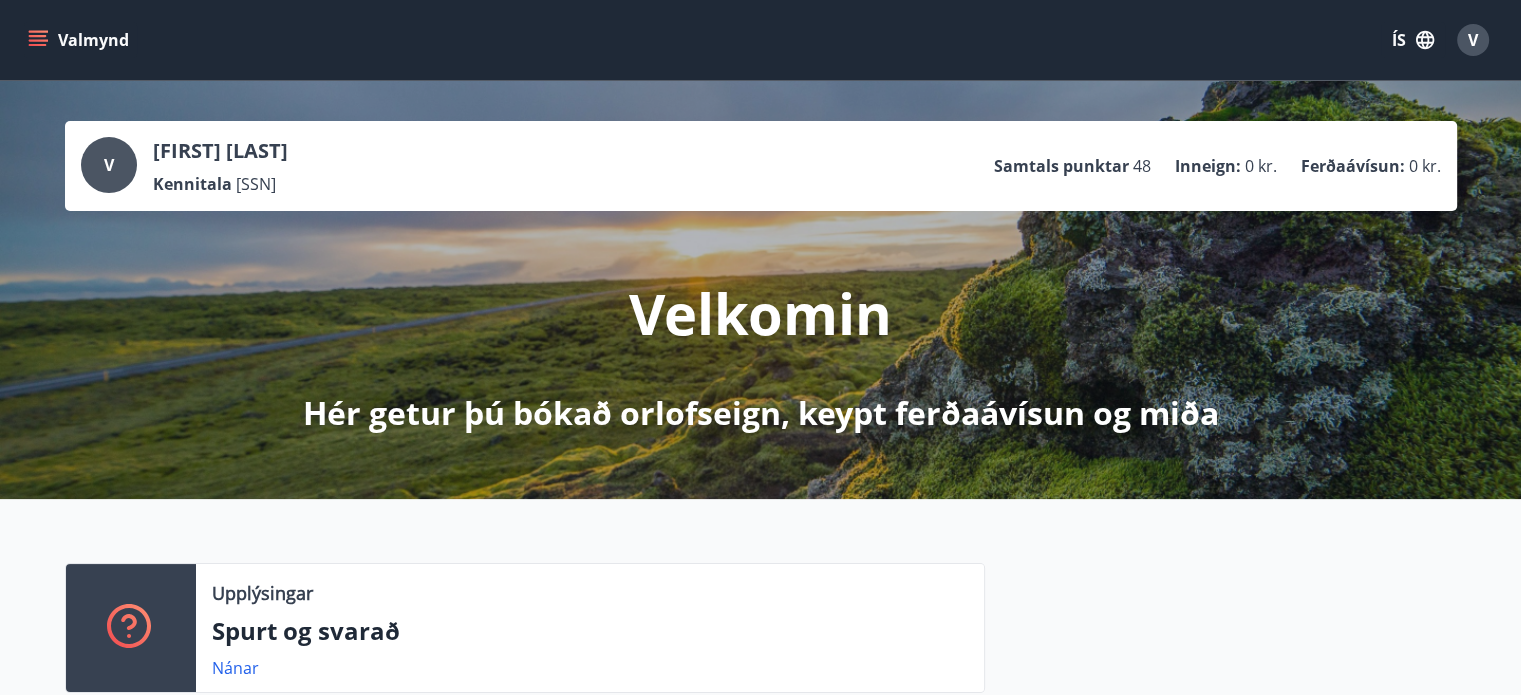 click at bounding box center (40, 32) 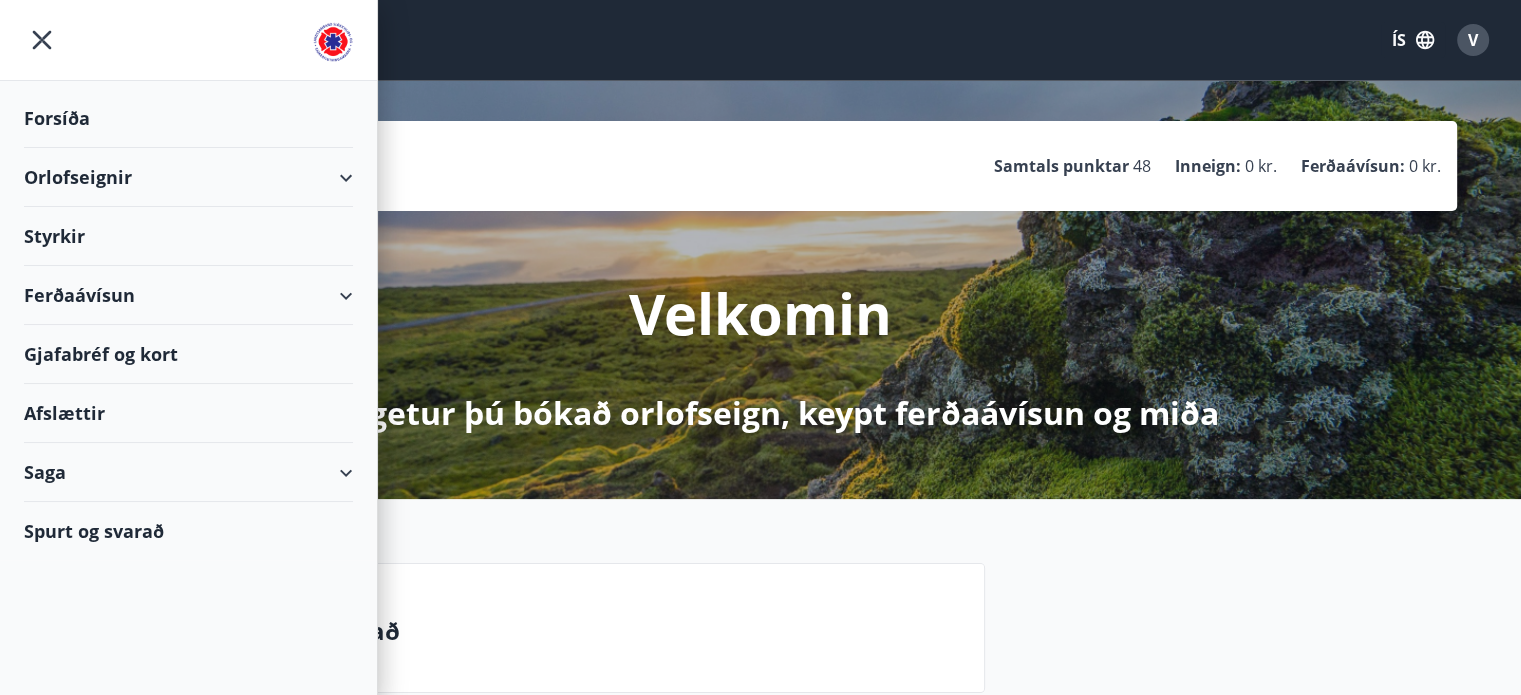 click on "Styrkir" at bounding box center [188, 118] 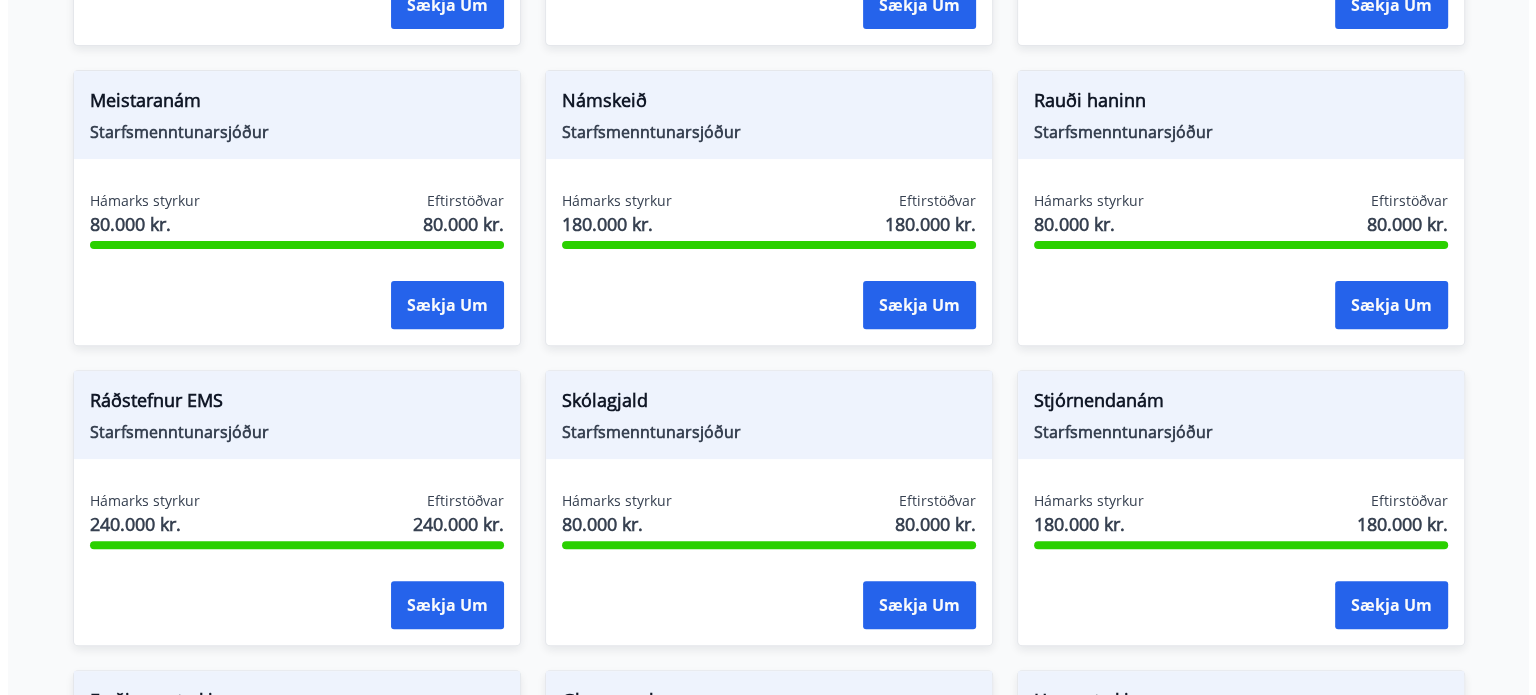 scroll, scrollTop: 666, scrollLeft: 0, axis: vertical 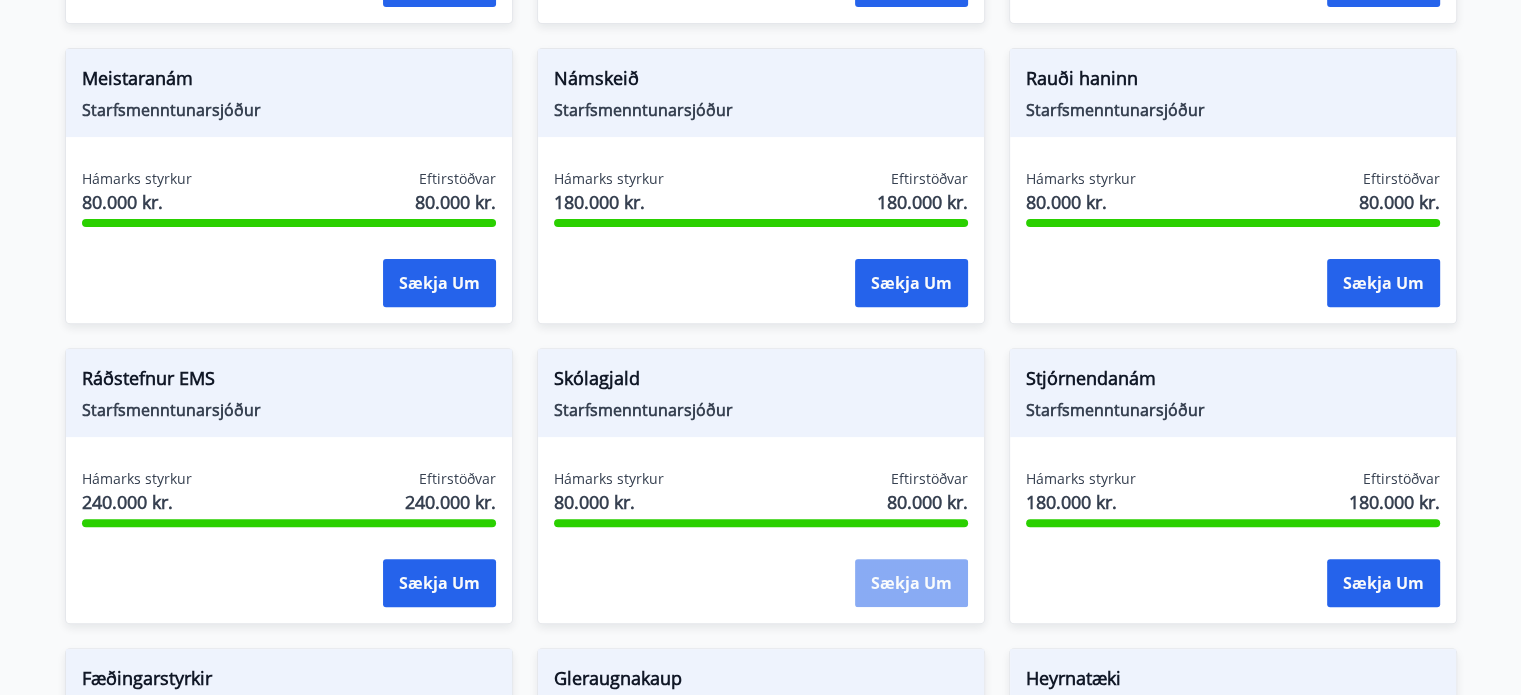 click on "Sækja um" at bounding box center [439, -17] 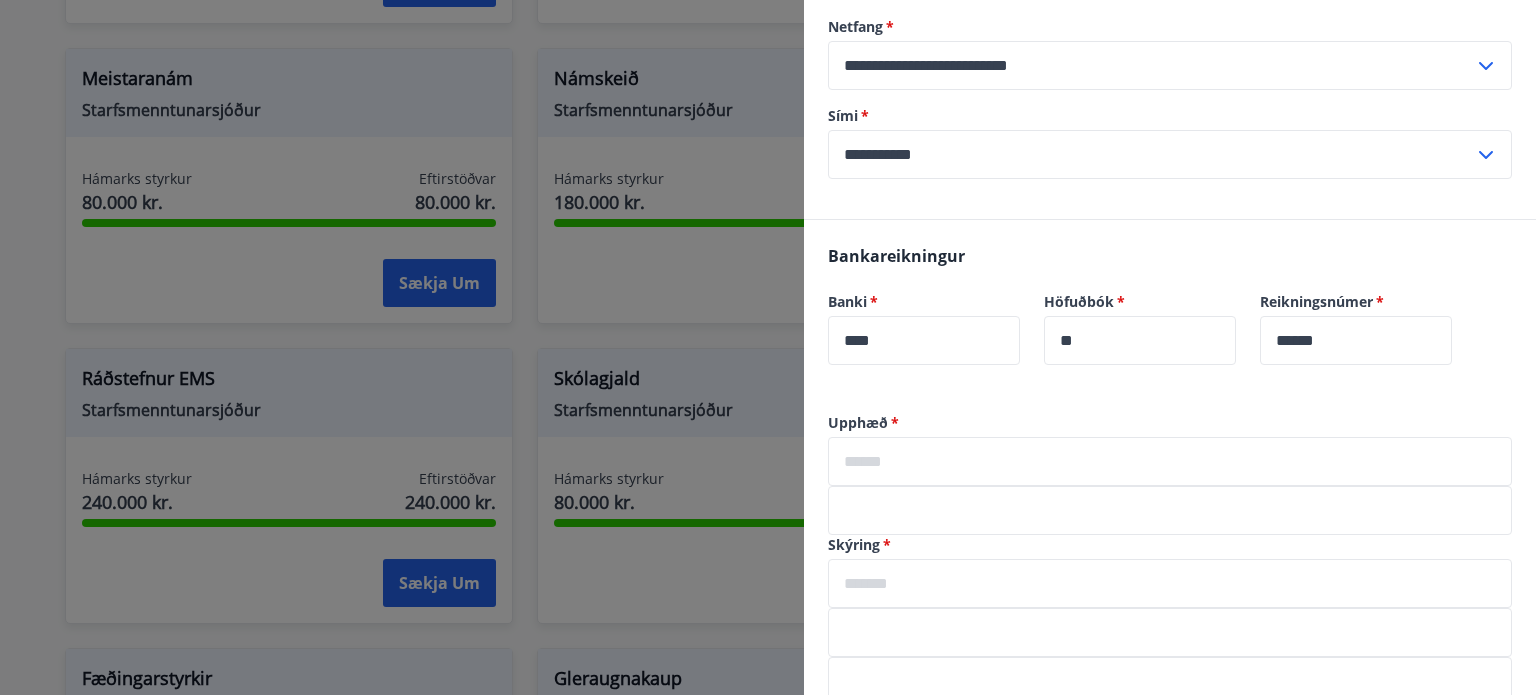 scroll, scrollTop: 300, scrollLeft: 0, axis: vertical 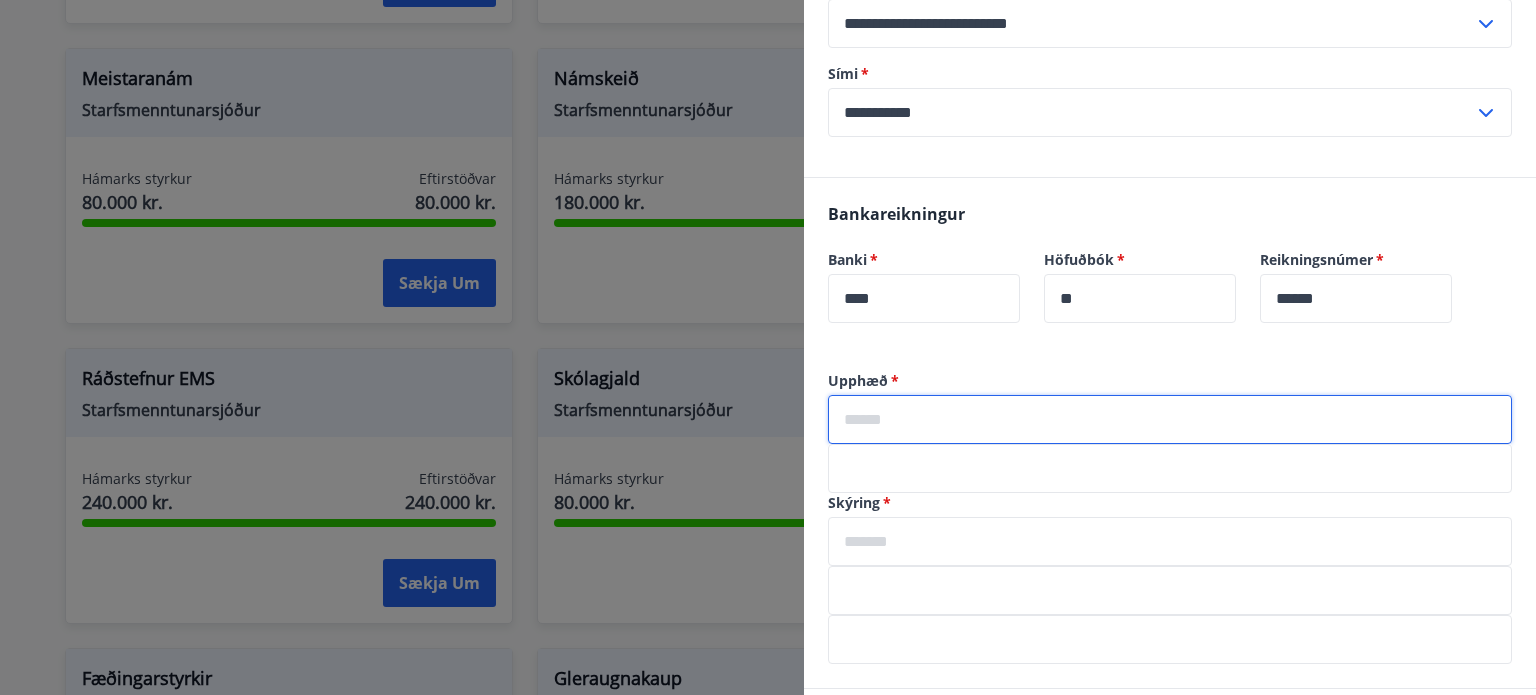 click at bounding box center (1170, 419) 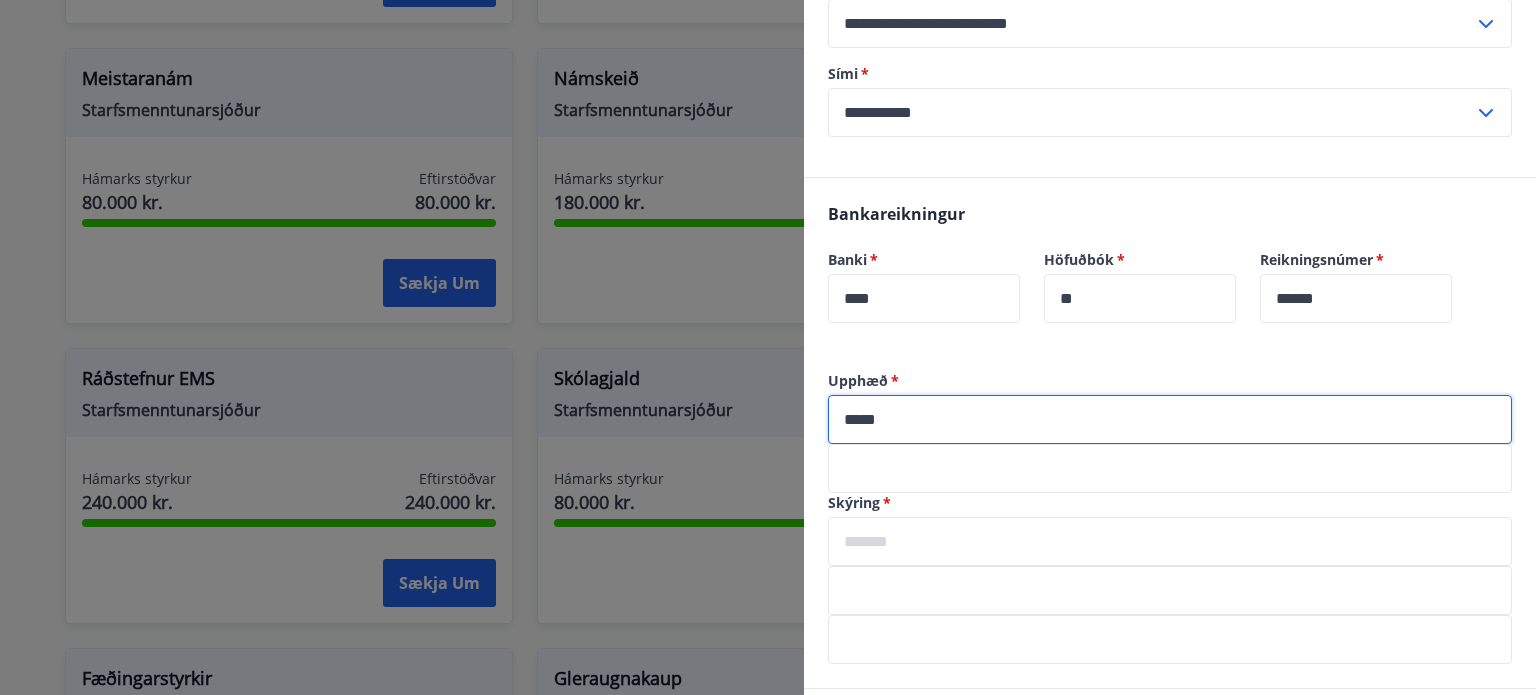 type on "*****" 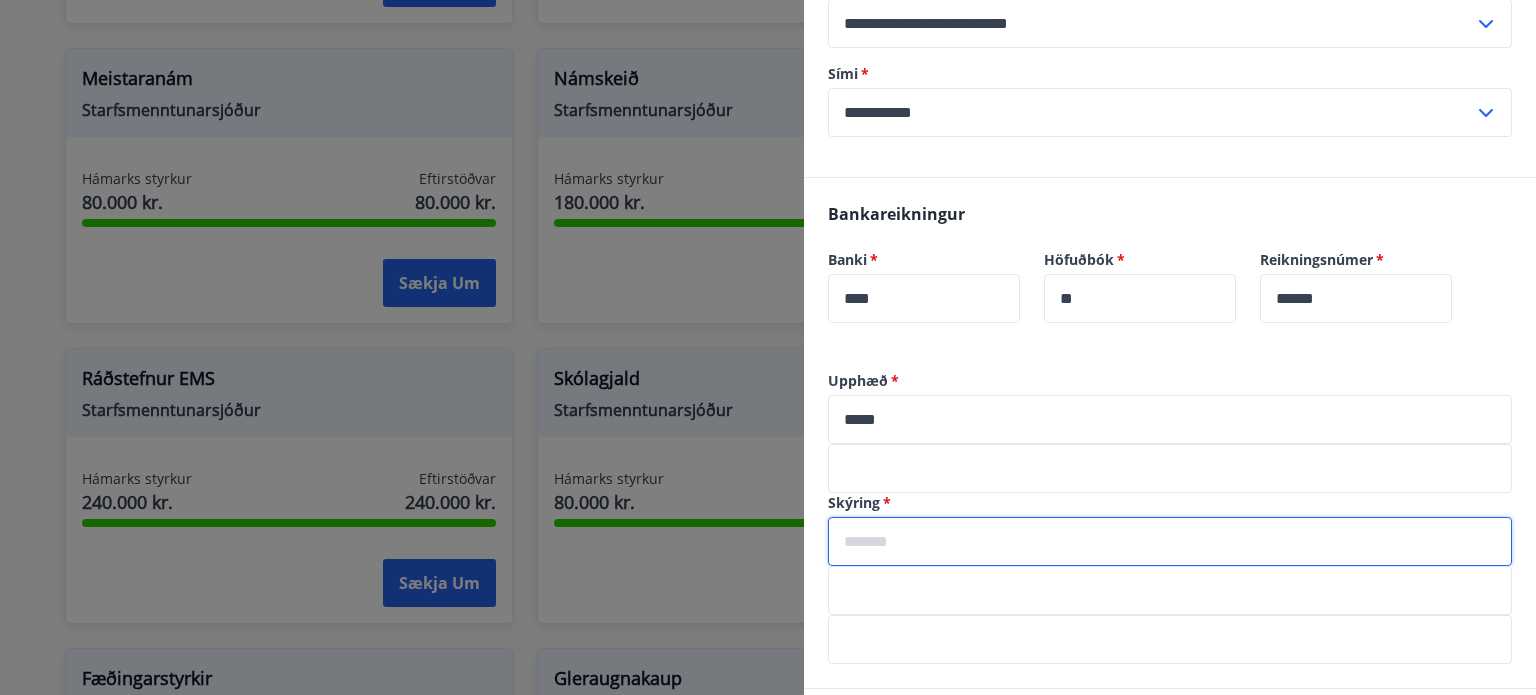 click at bounding box center (1170, 541) 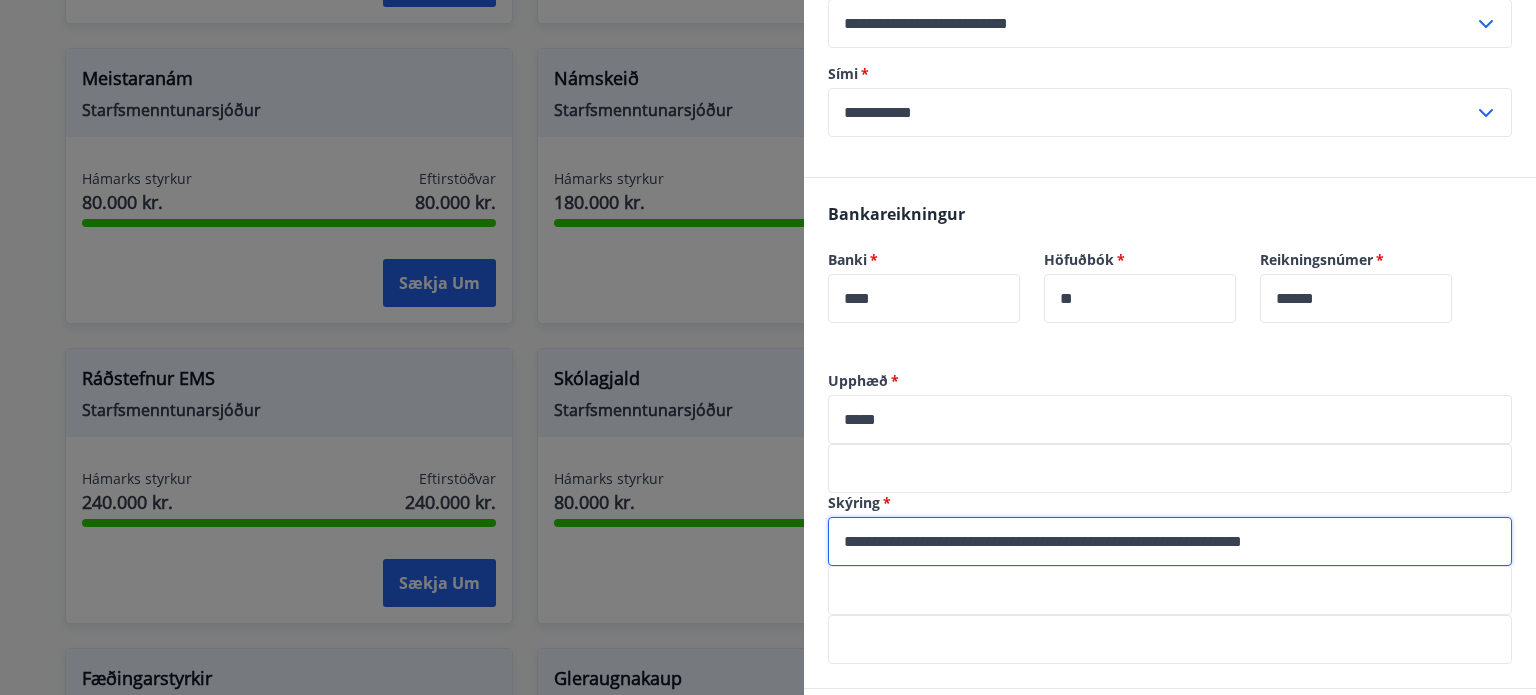 click on "**********" at bounding box center (1170, 541) 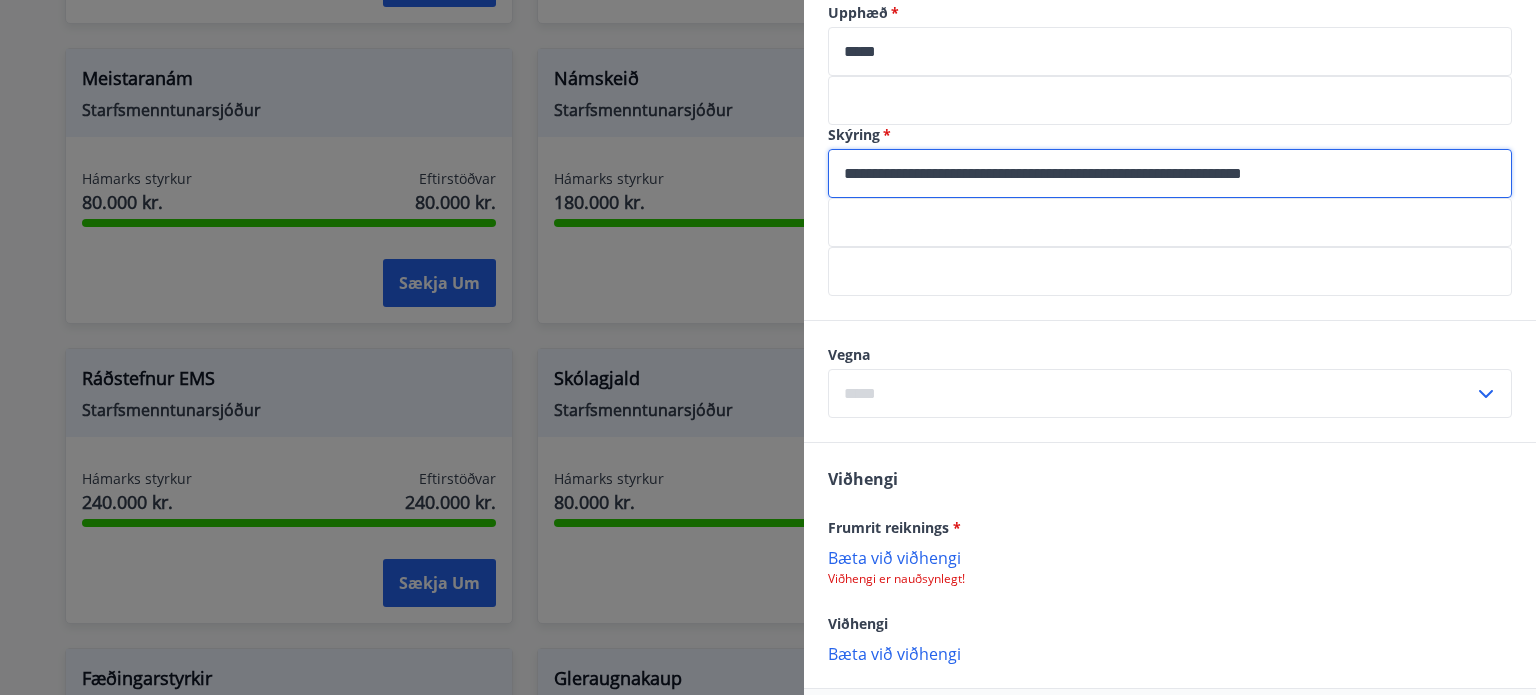 scroll, scrollTop: 668, scrollLeft: 0, axis: vertical 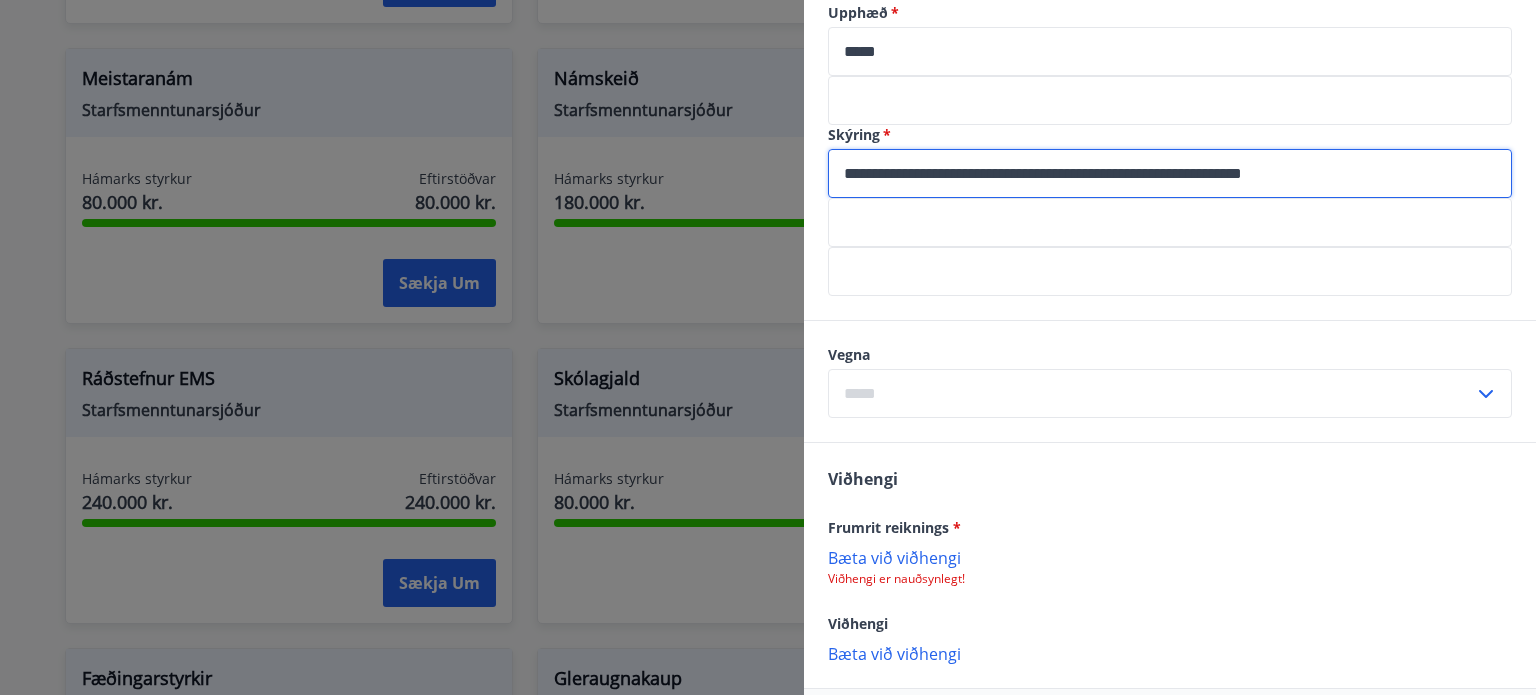 type on "**********" 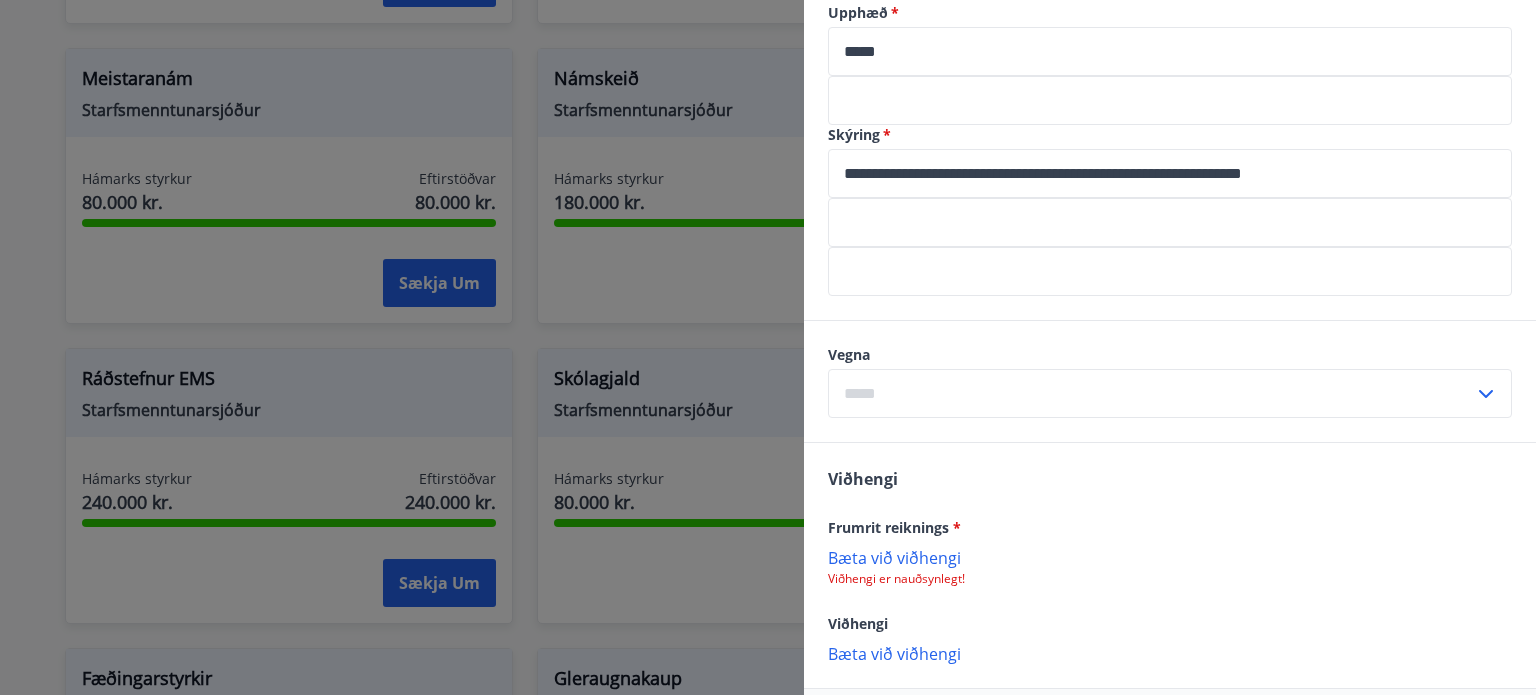 click at bounding box center [1486, 394] 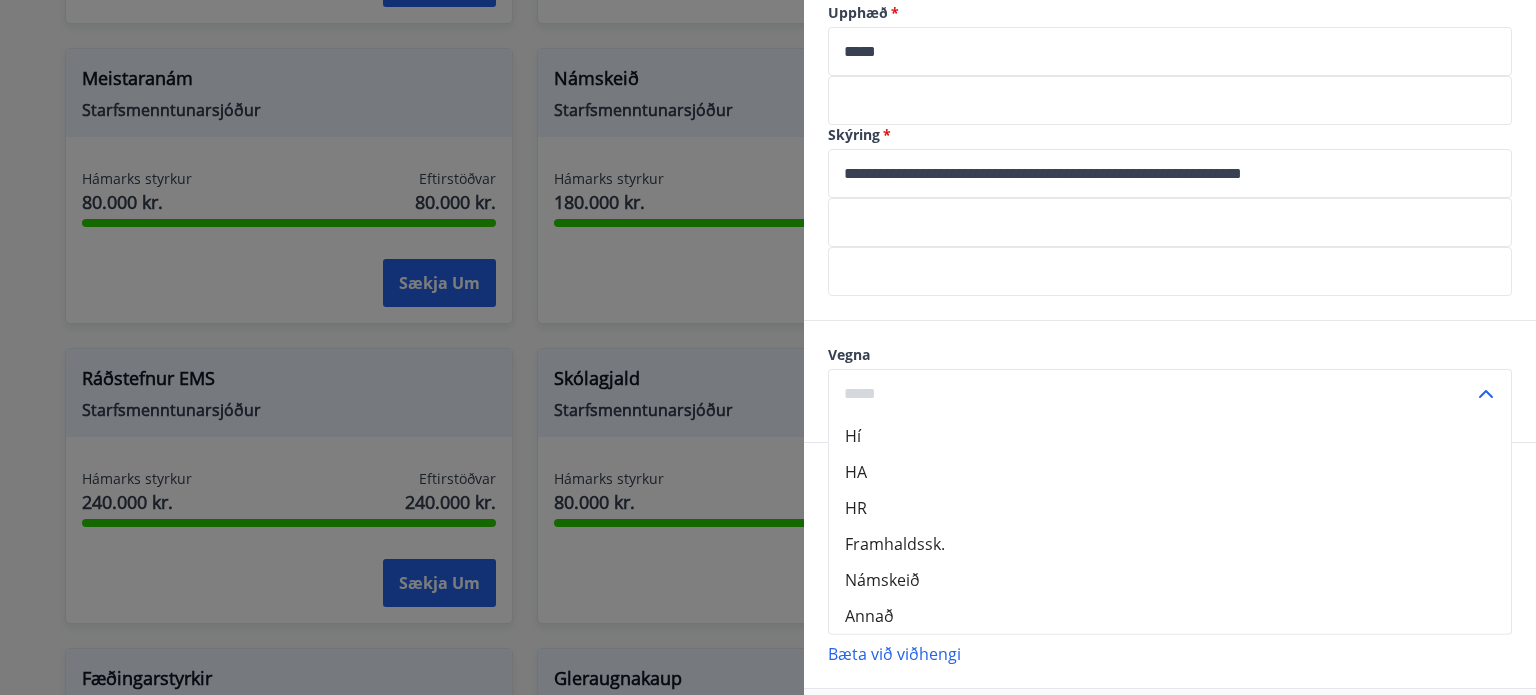 click on "HA" at bounding box center (1170, 472) 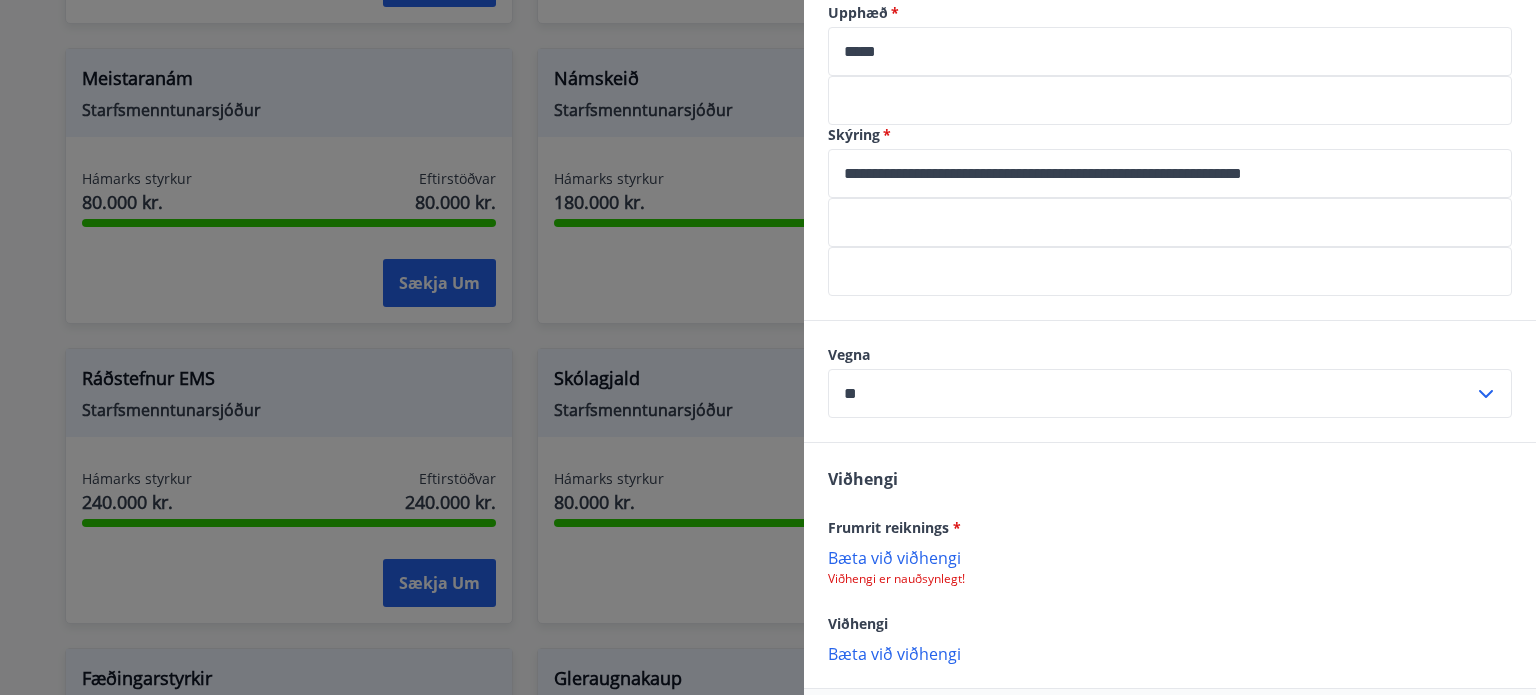 scroll, scrollTop: 759, scrollLeft: 0, axis: vertical 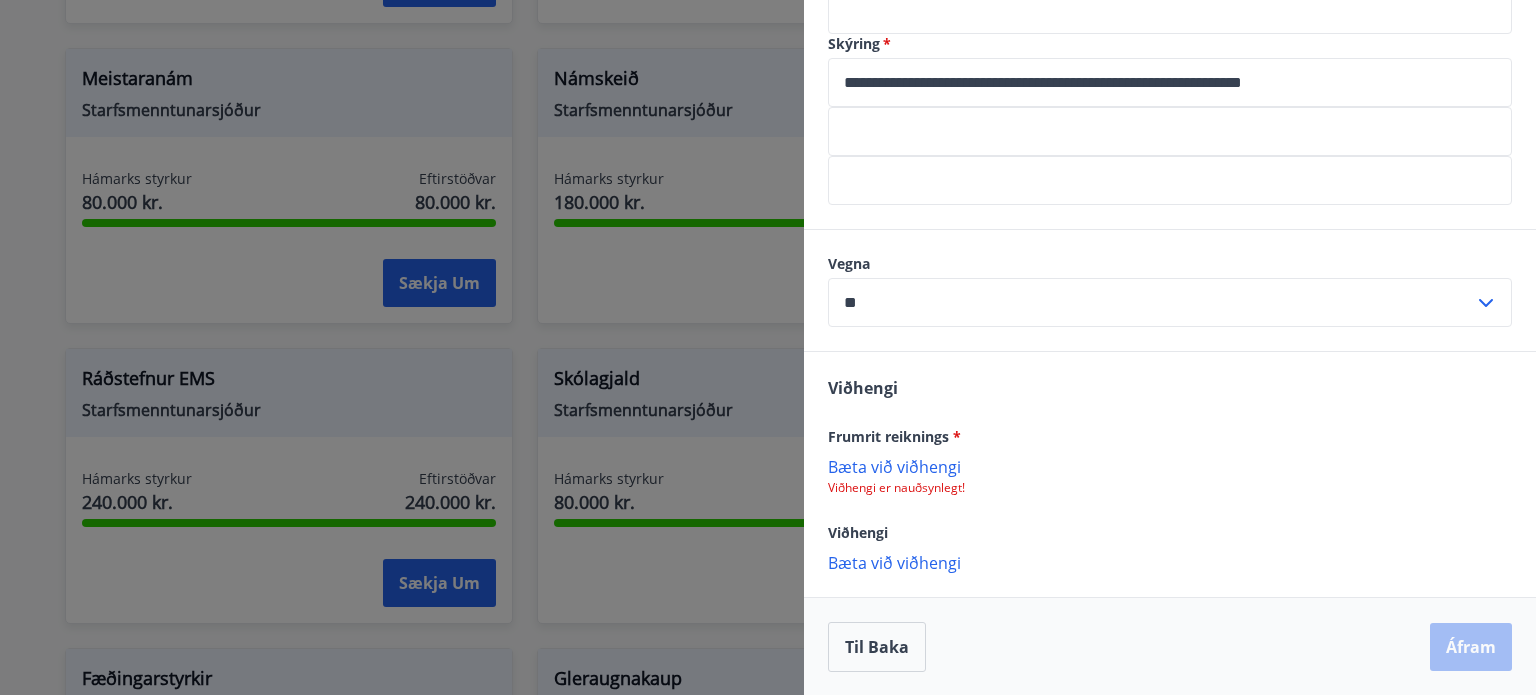 click on "Bæta við viðhengi" at bounding box center (1170, 466) 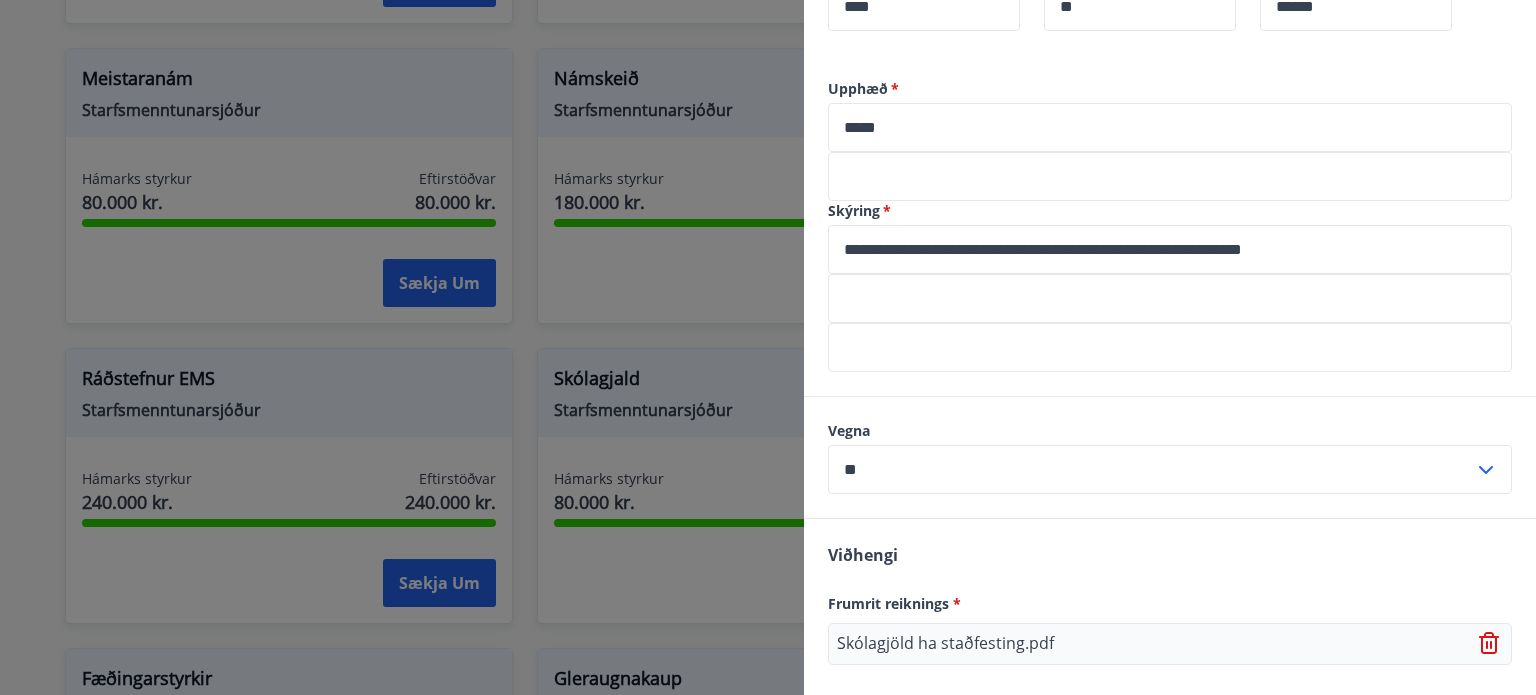 scroll, scrollTop: 760, scrollLeft: 0, axis: vertical 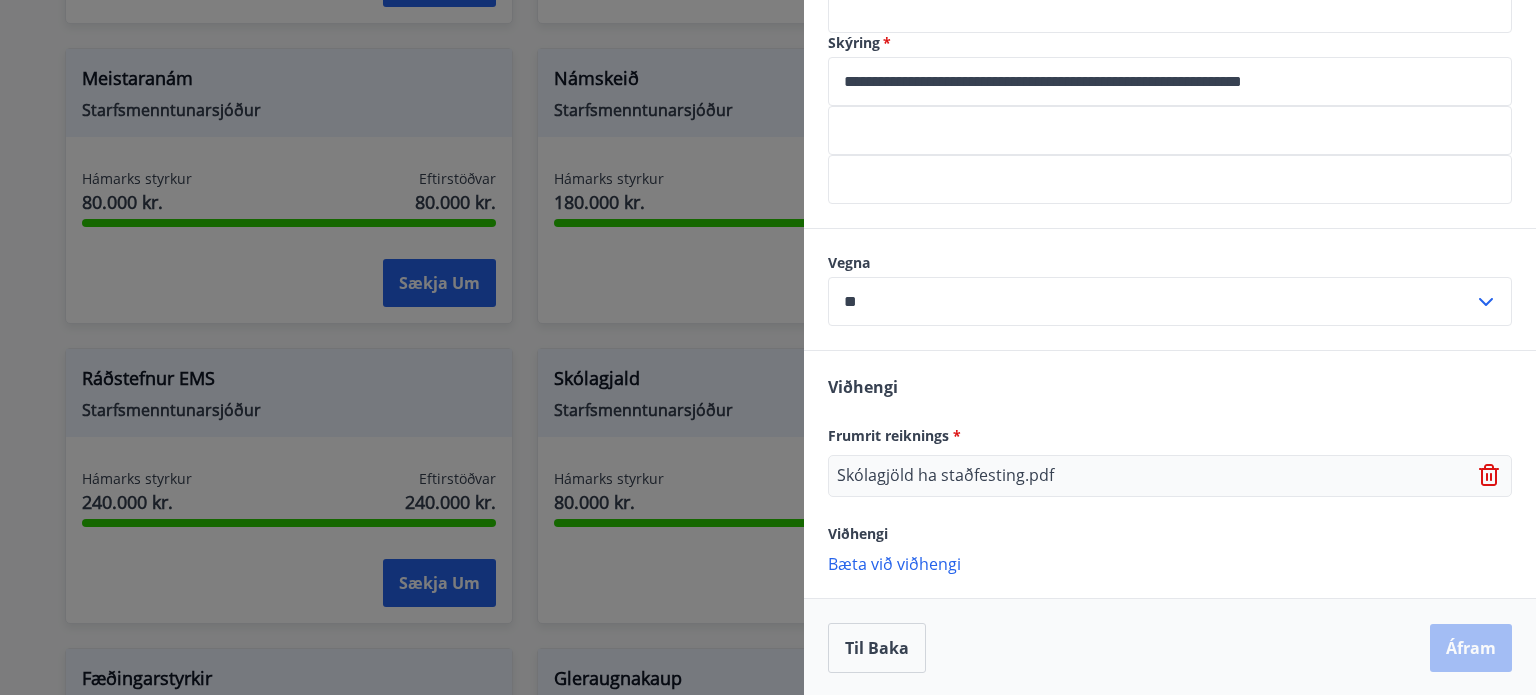 click on "Til baka Áfram" at bounding box center [1170, 648] 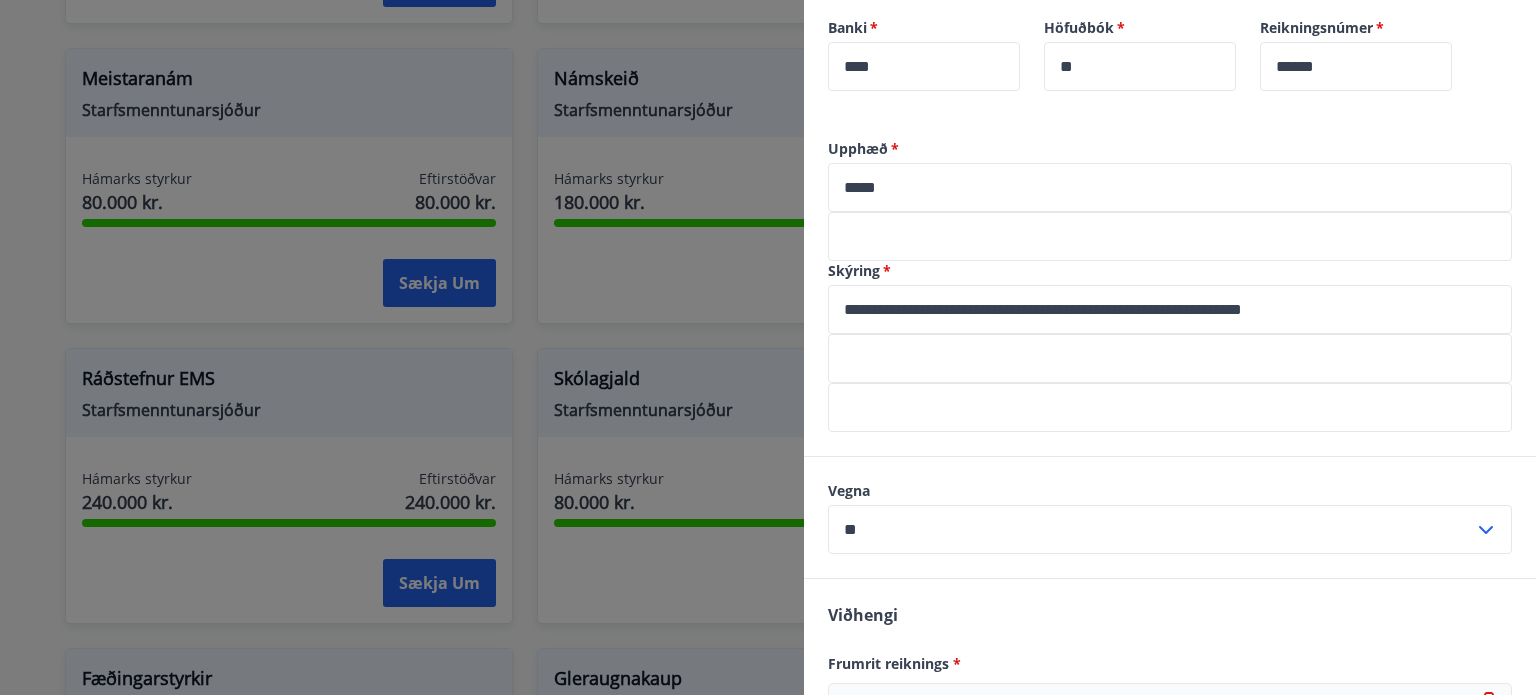 scroll, scrollTop: 531, scrollLeft: 0, axis: vertical 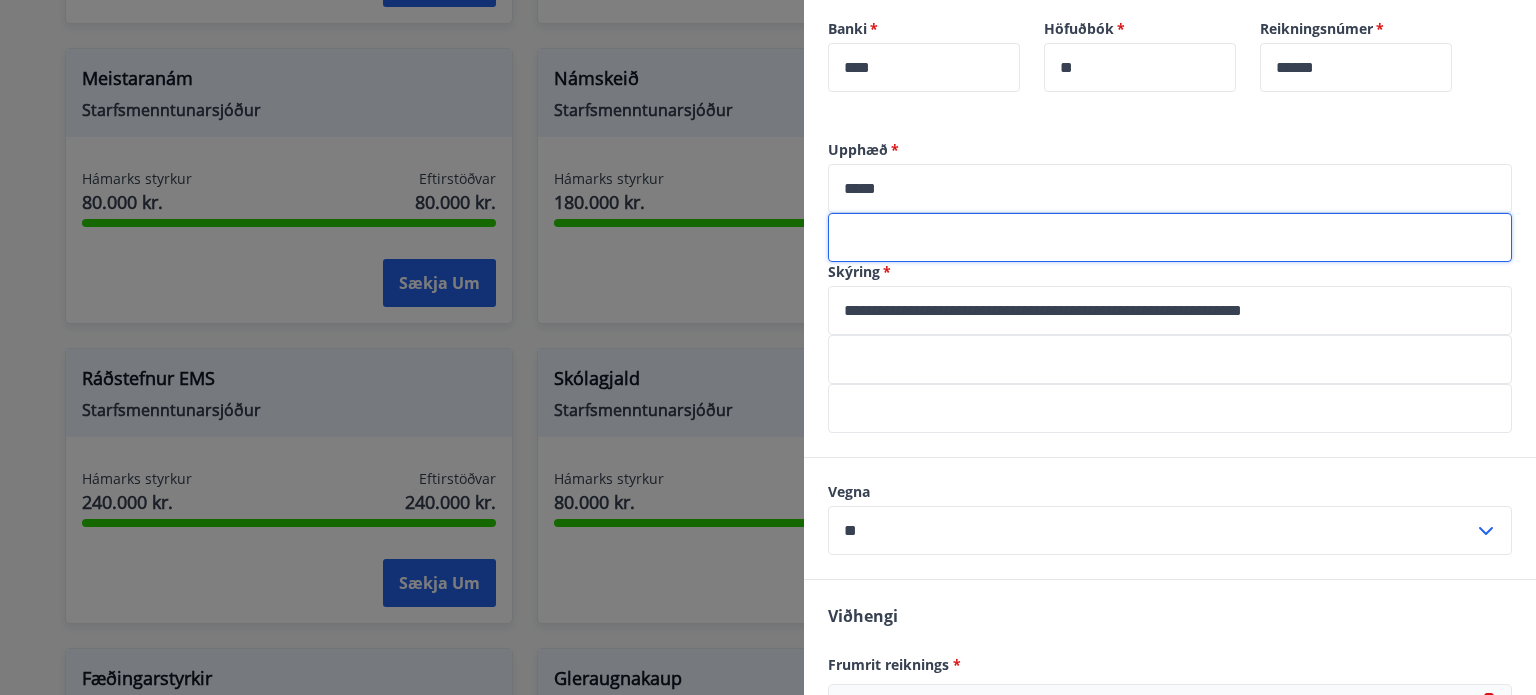 click at bounding box center (1170, 237) 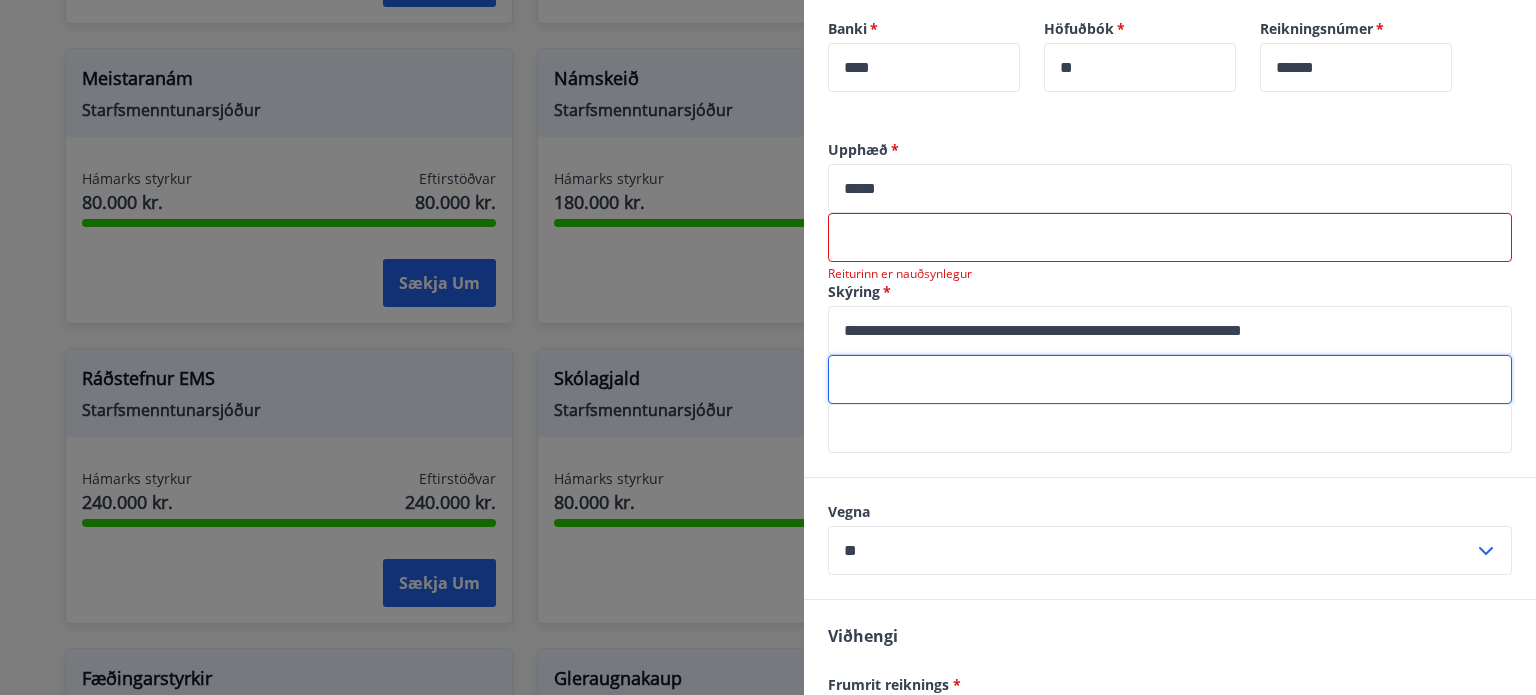 click at bounding box center (1170, 379) 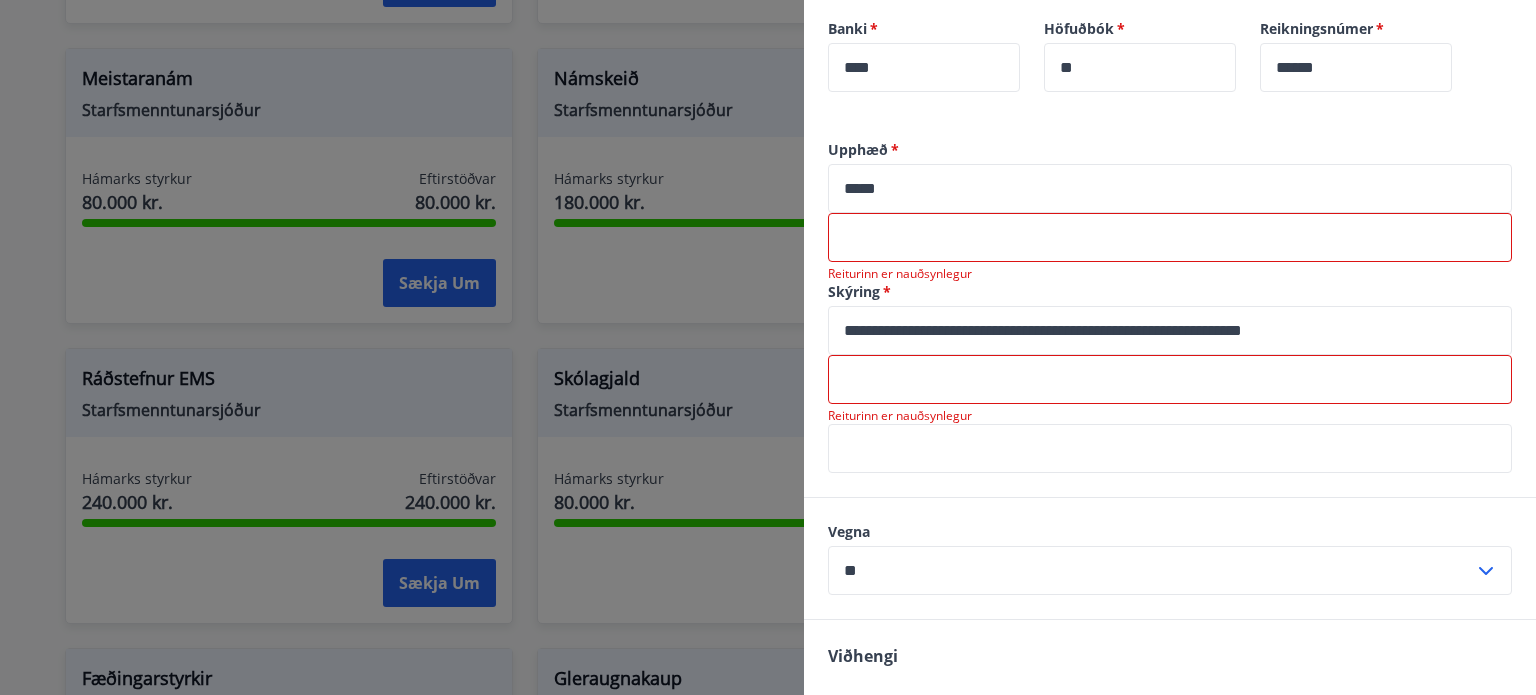 click at bounding box center [1170, 237] 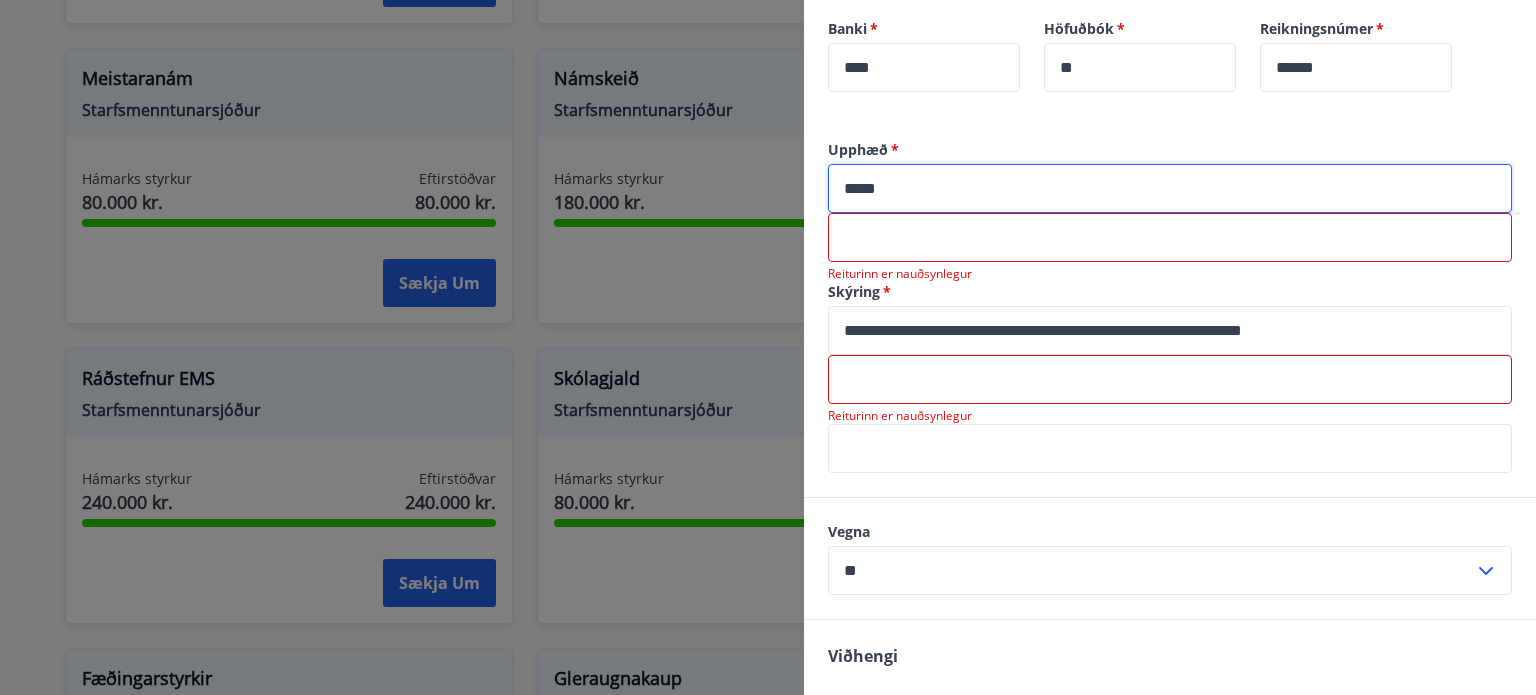 click on "*****" at bounding box center (1170, 188) 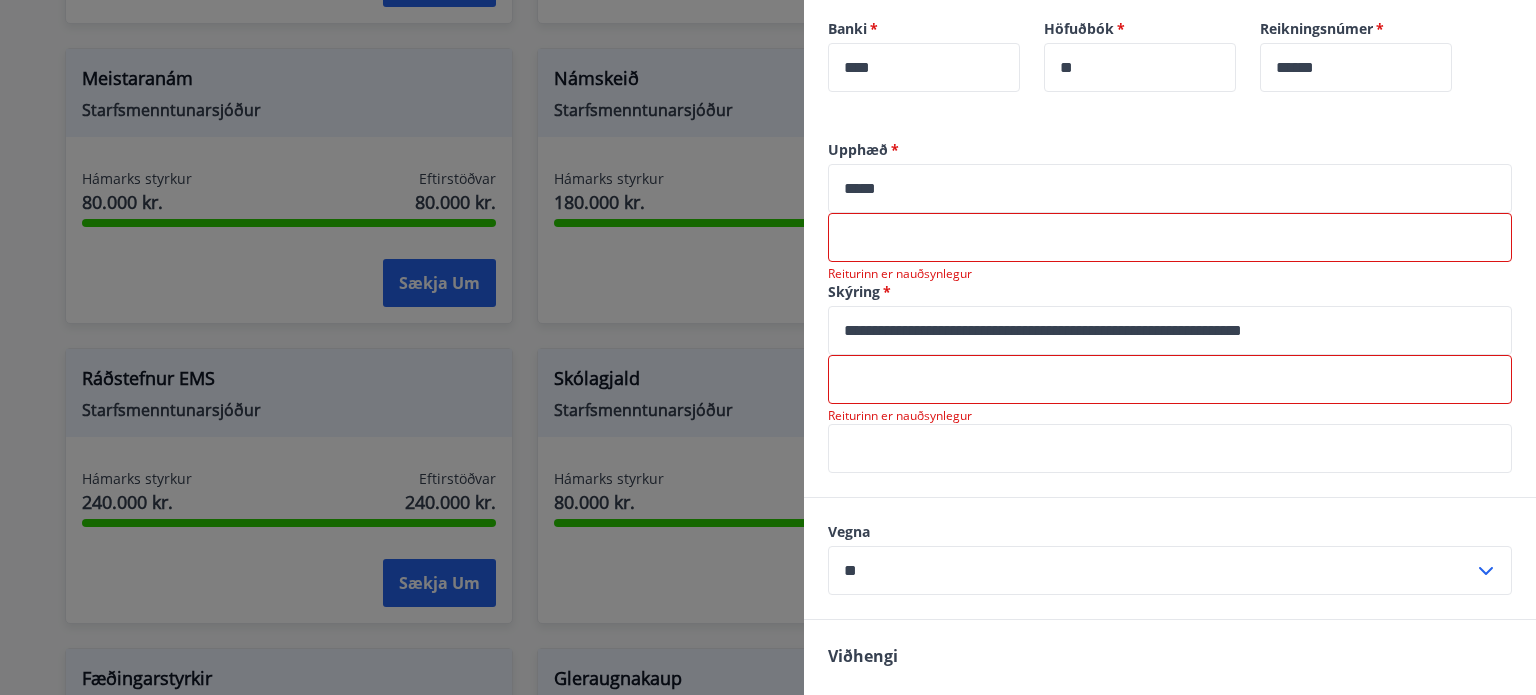 click at bounding box center [1170, 237] 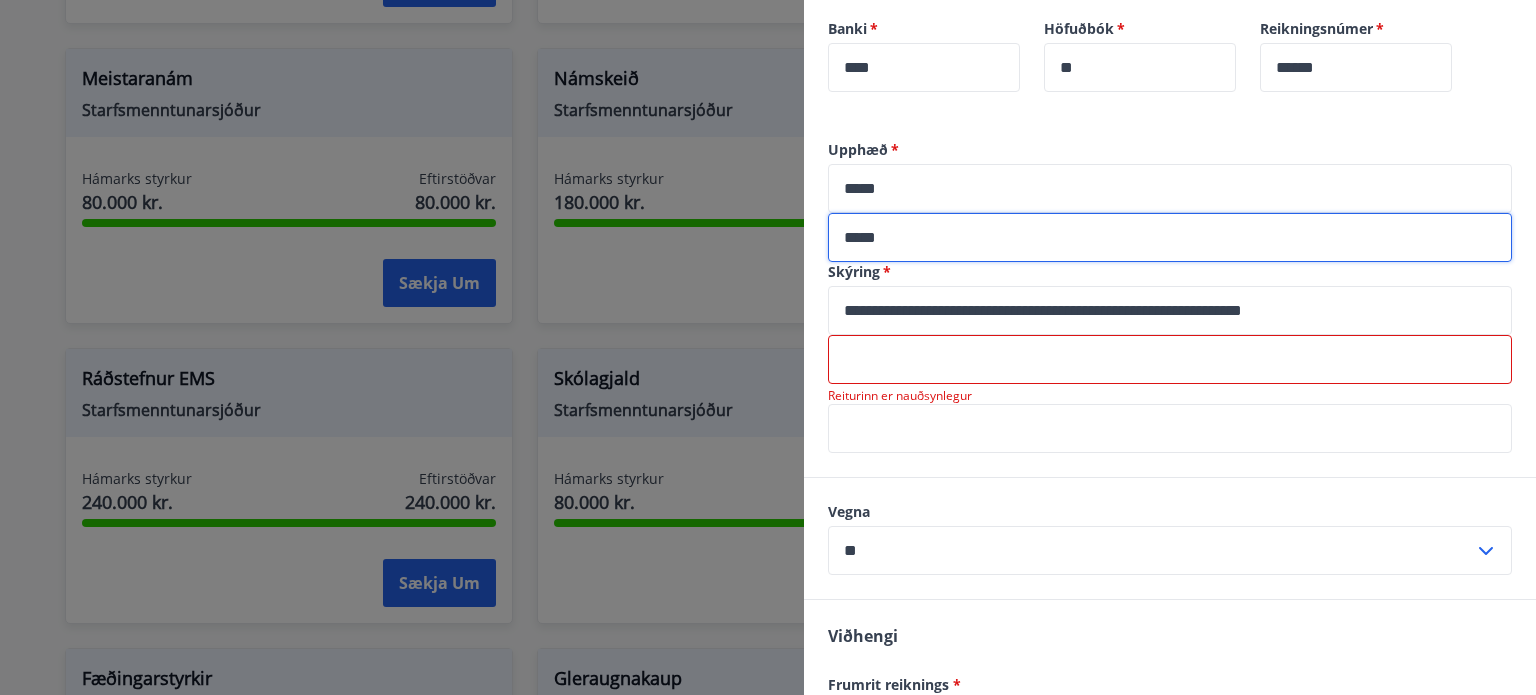 type on "*****" 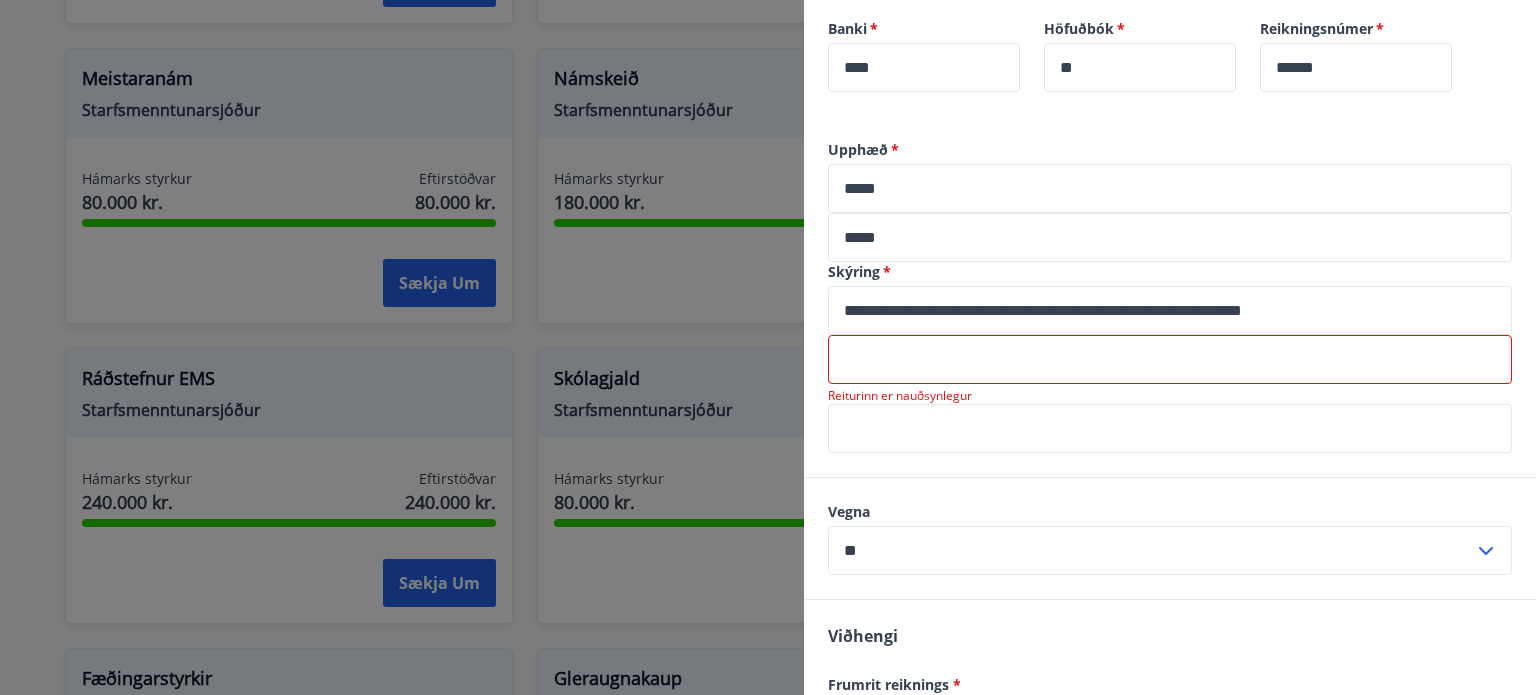 click at bounding box center [1170, 359] 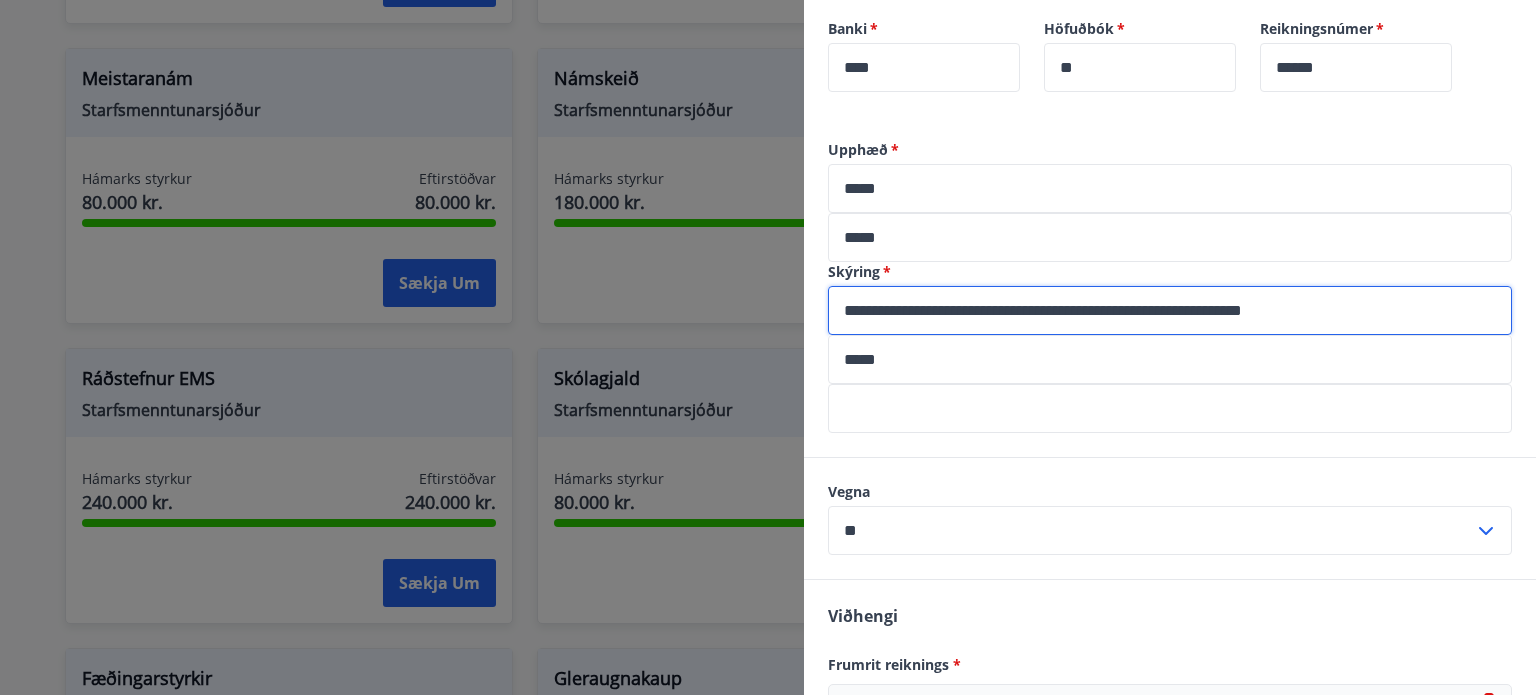 drag, startPoint x: 1371, startPoint y: 307, endPoint x: 829, endPoint y: 321, distance: 542.1808 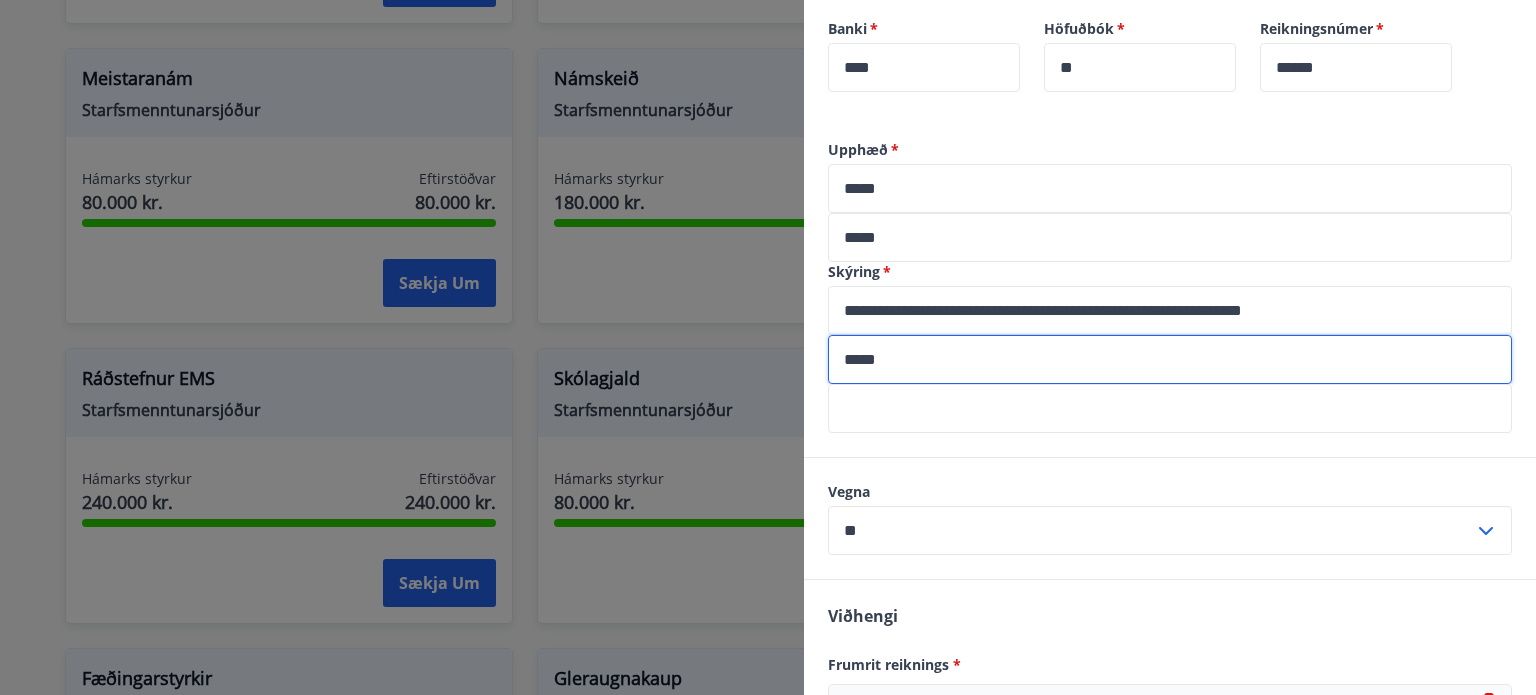 click on "*****" at bounding box center [1170, 359] 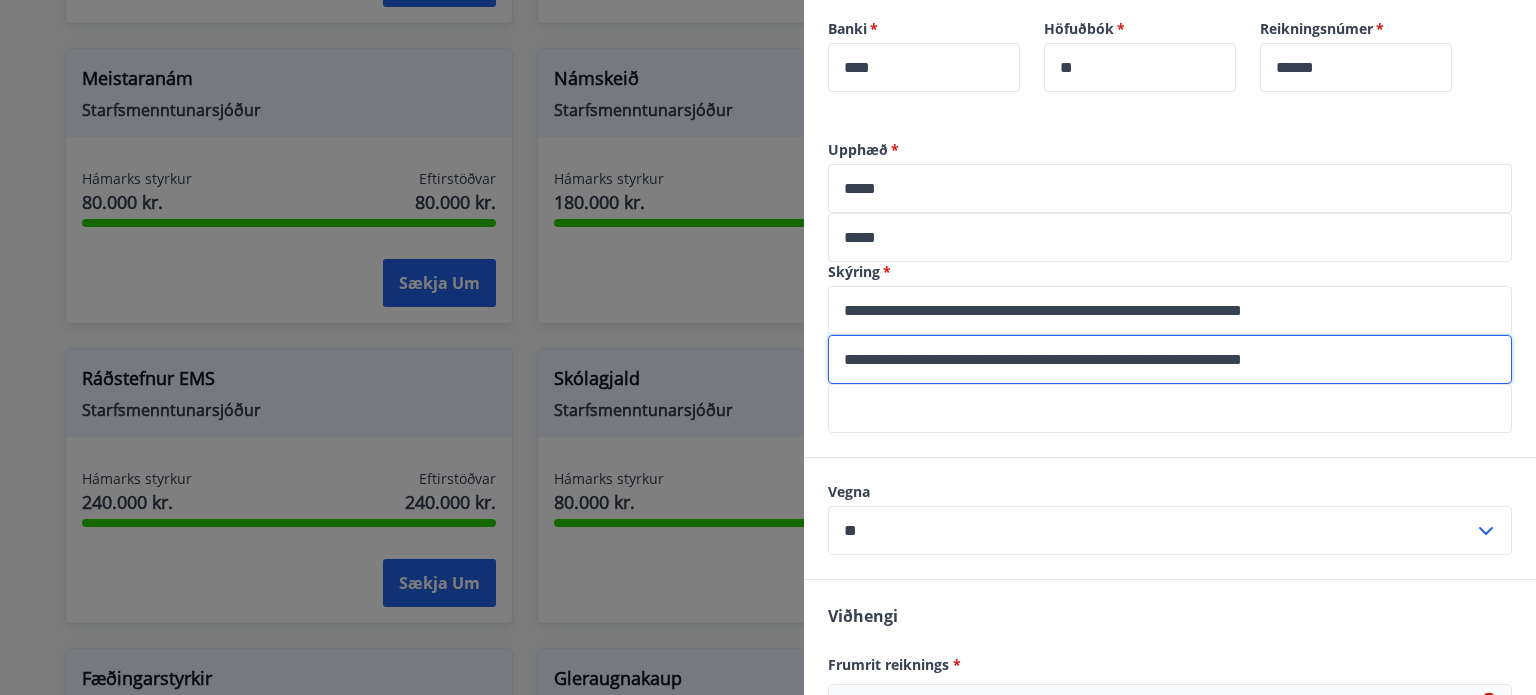scroll, scrollTop: 760, scrollLeft: 0, axis: vertical 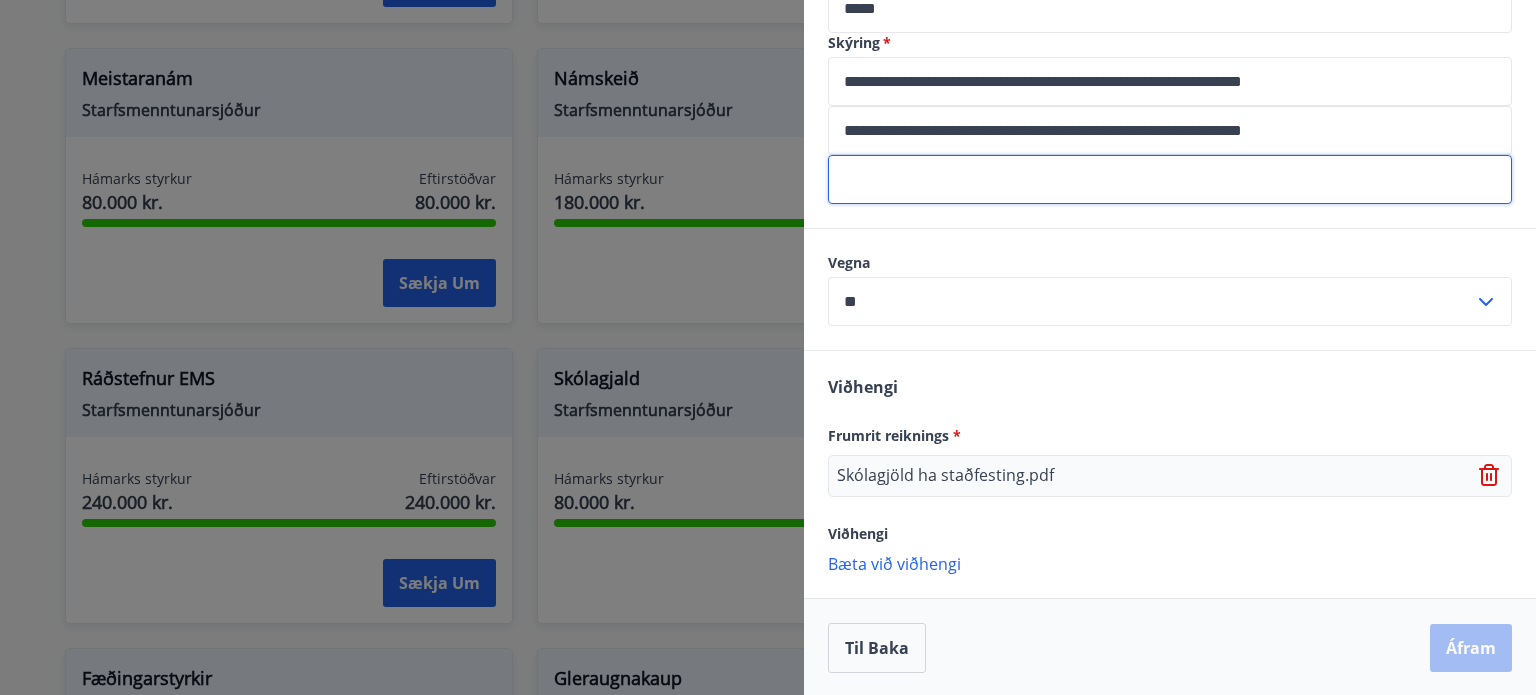 click at bounding box center [1170, 179] 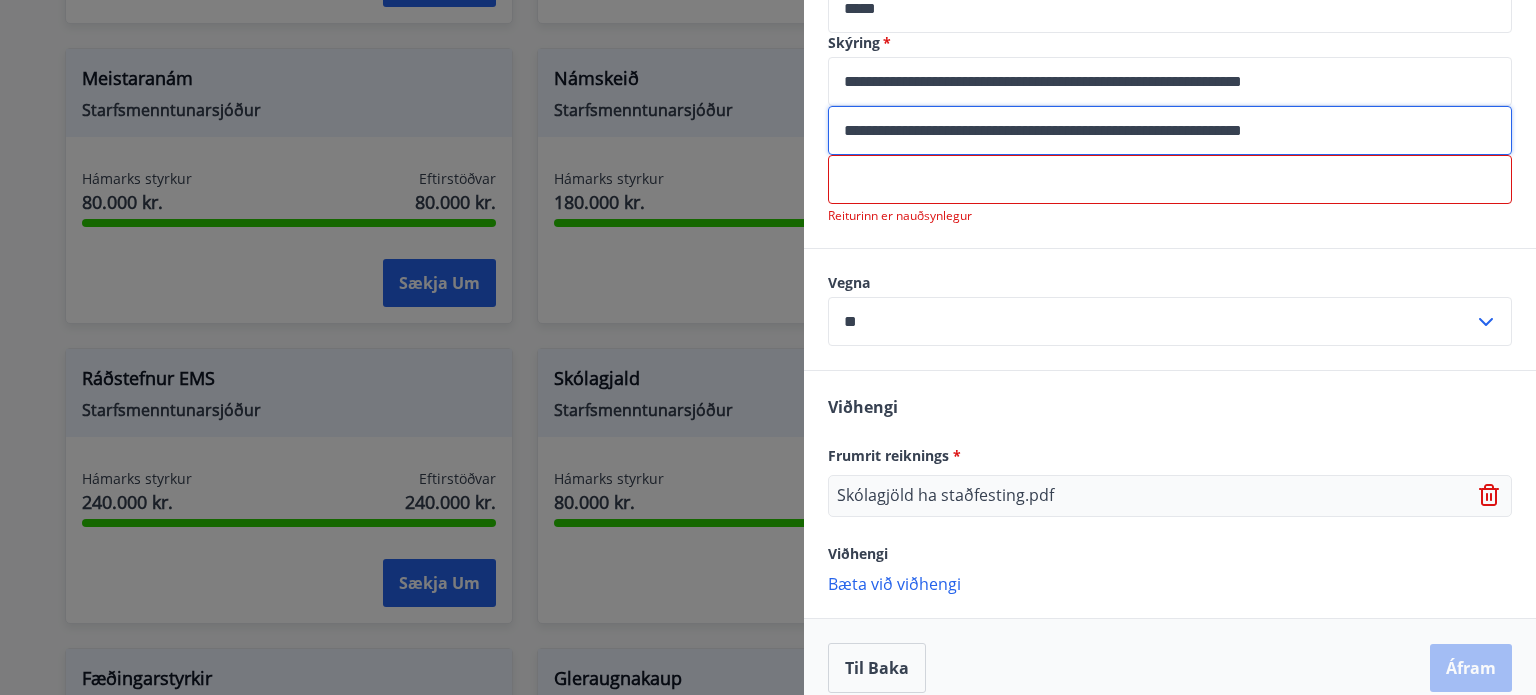 click on "**********" at bounding box center (1170, 130) 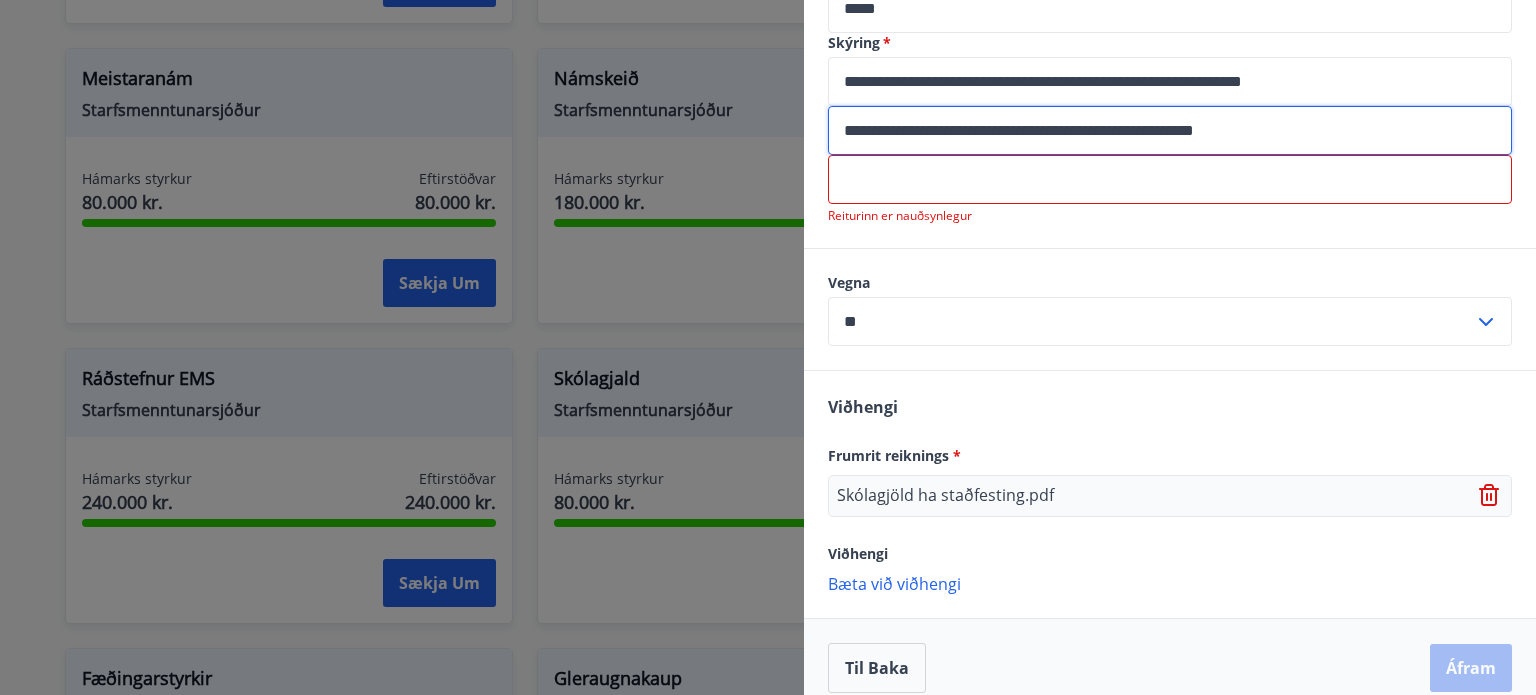 click on "**********" at bounding box center (1170, 130) 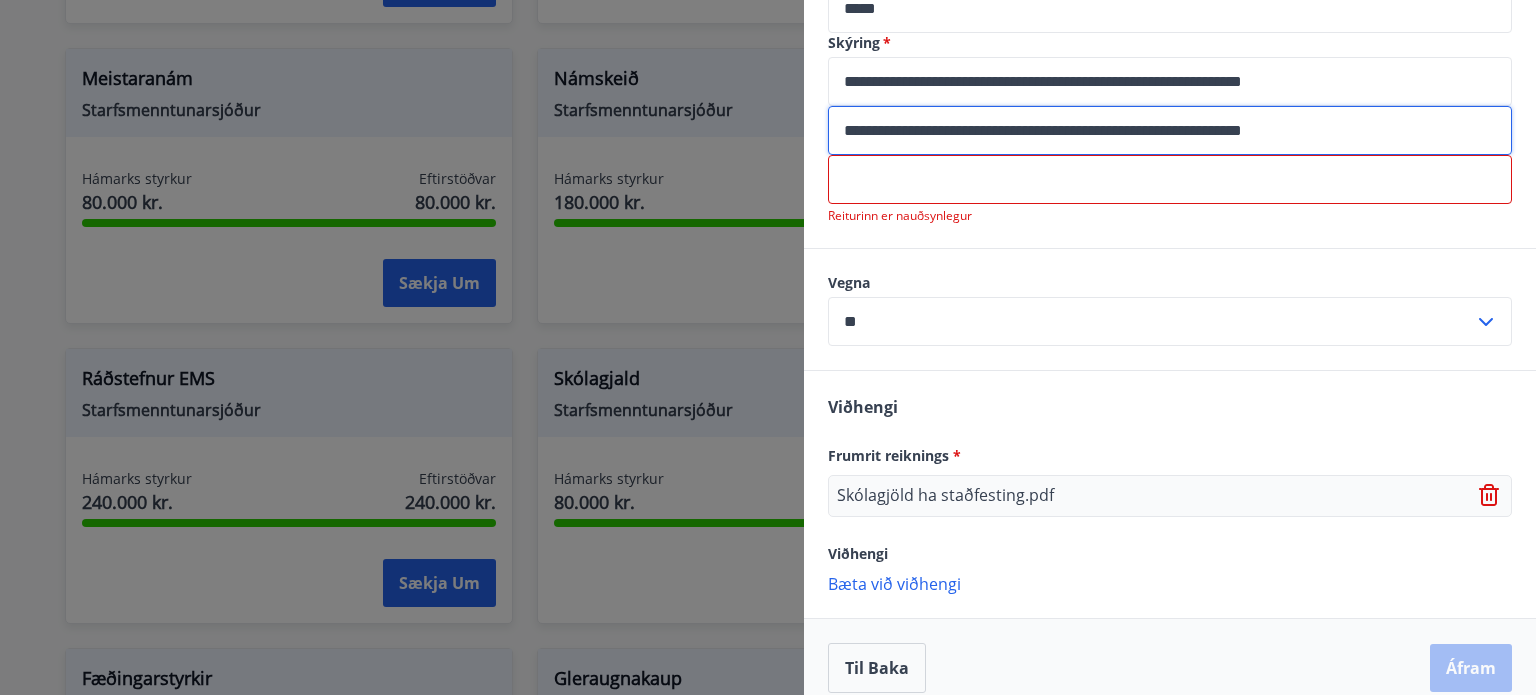 type on "**********" 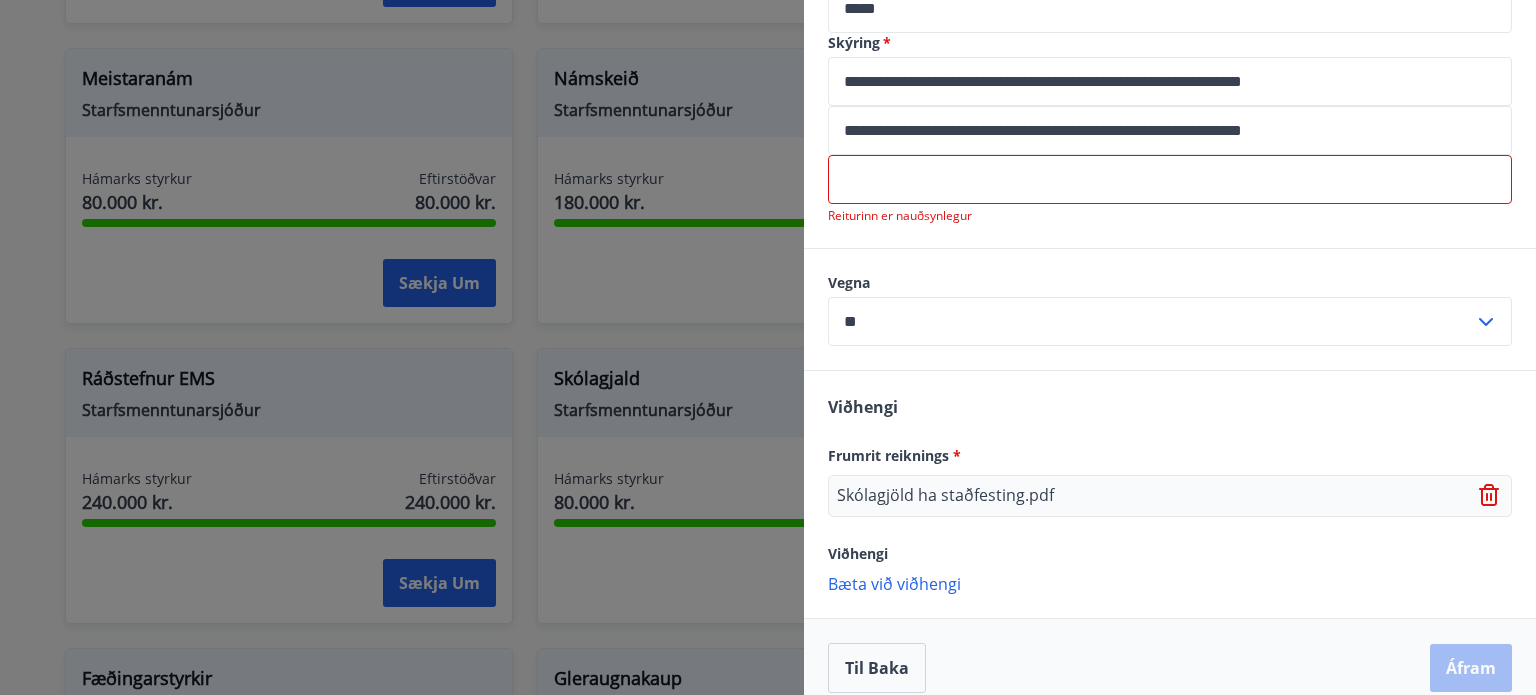 click at bounding box center [1170, 179] 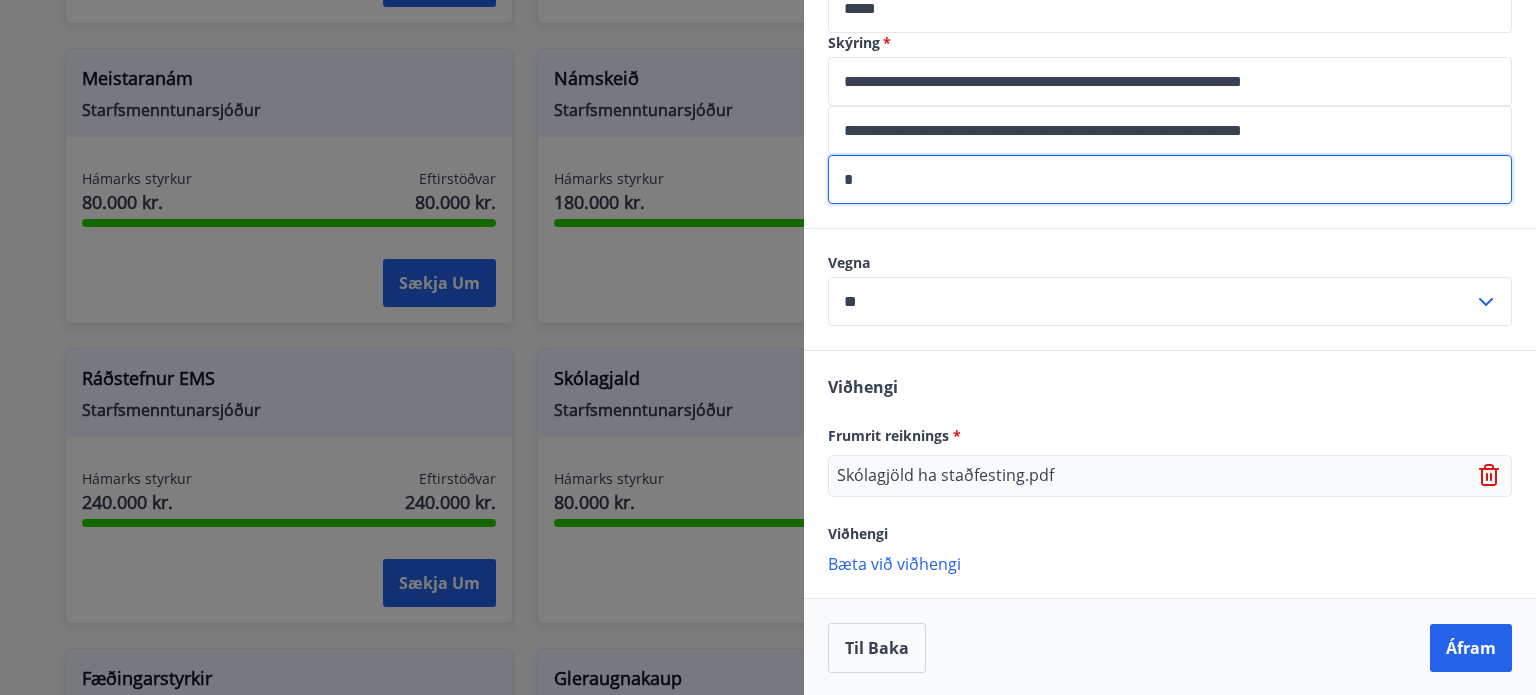 type on "*" 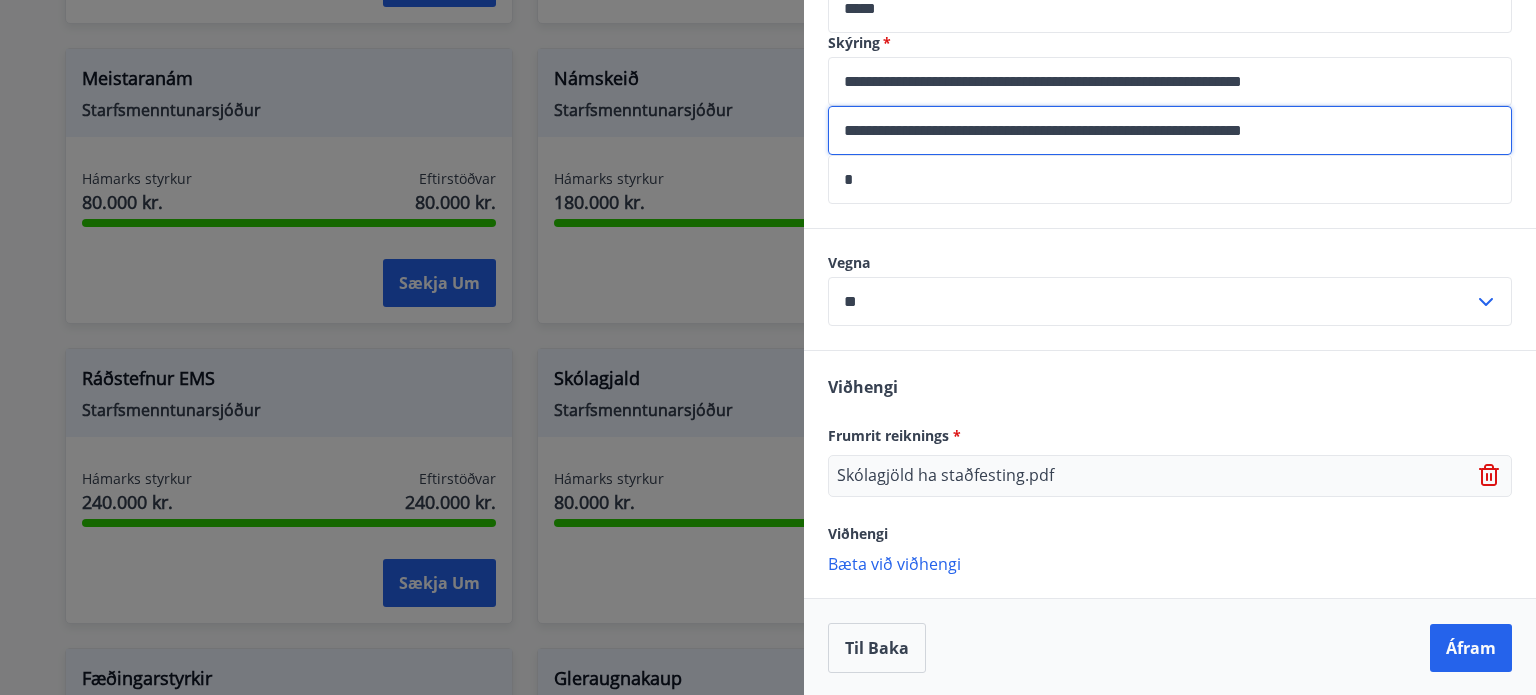 click on "**********" at bounding box center [1170, 130] 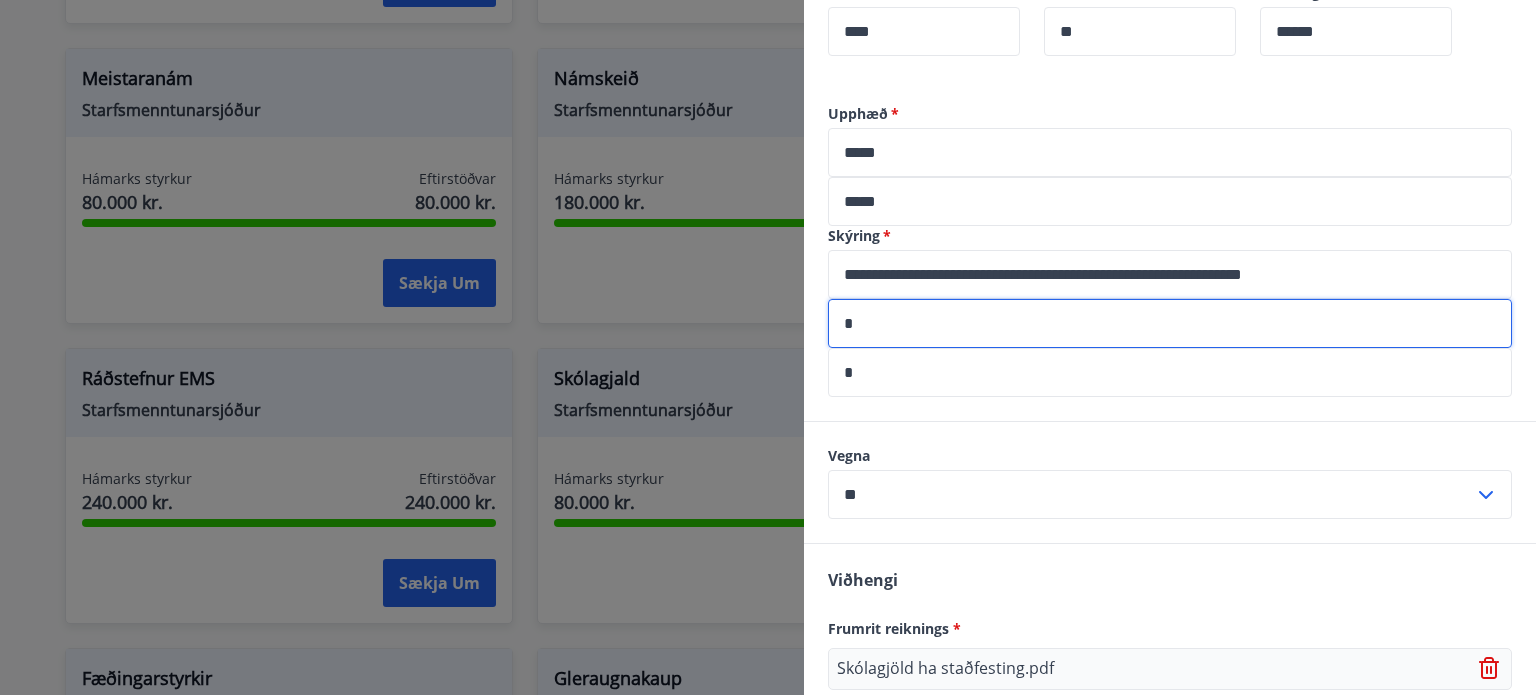 scroll, scrollTop: 524, scrollLeft: 0, axis: vertical 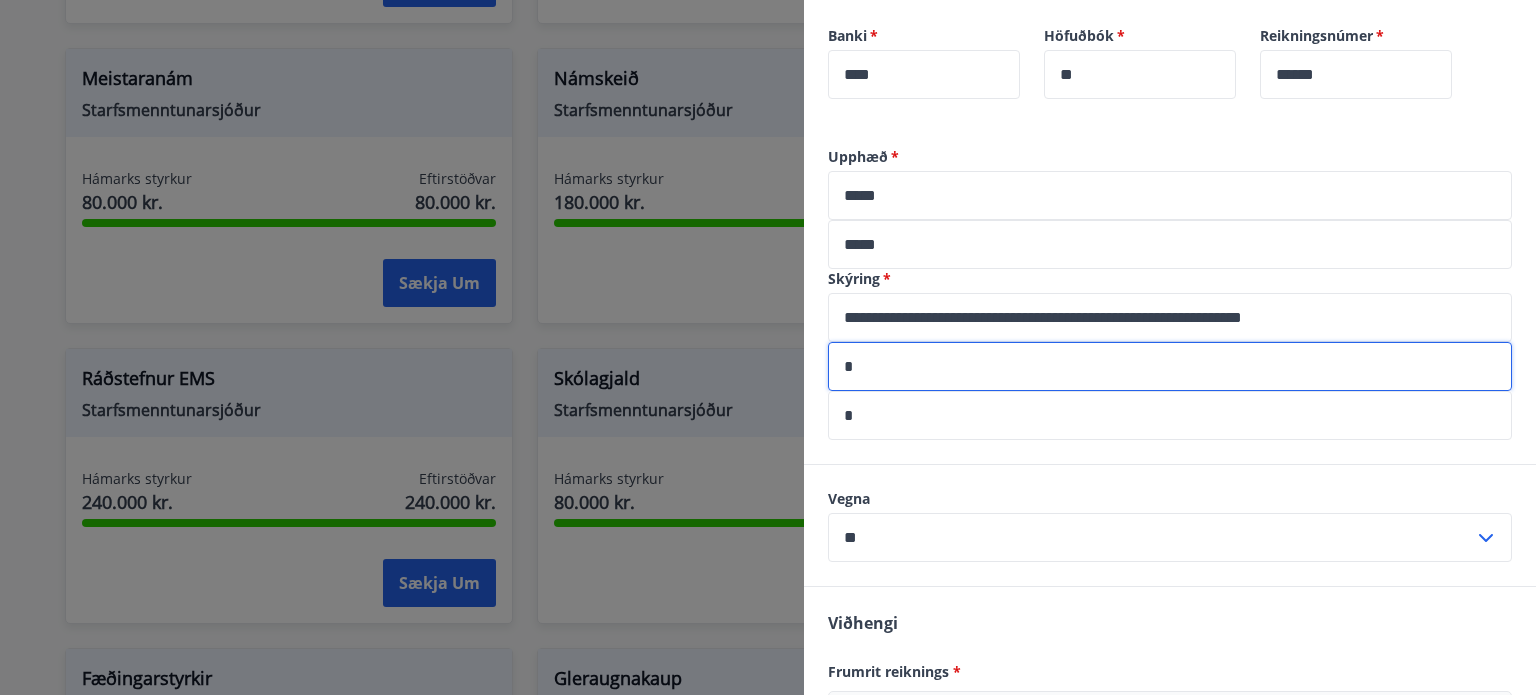 type on "*" 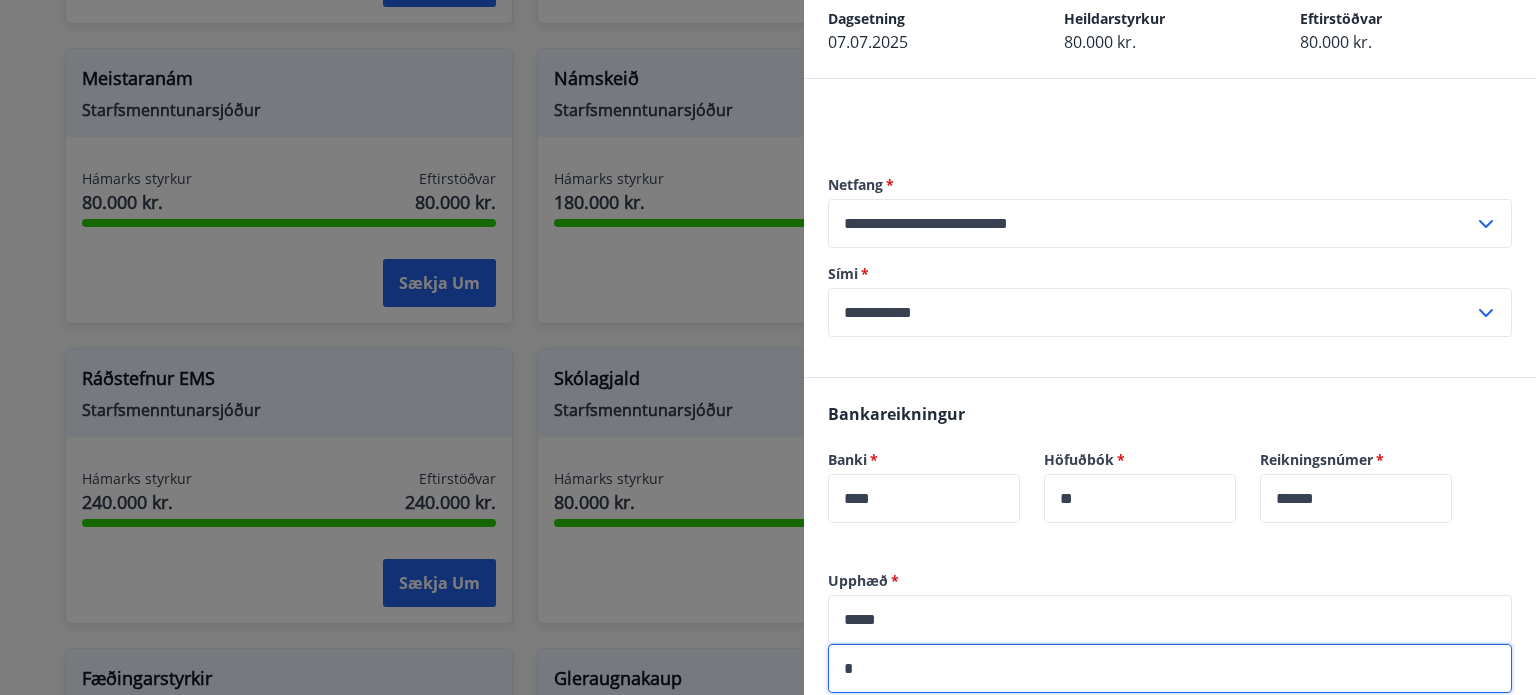 scroll, scrollTop: 0, scrollLeft: 0, axis: both 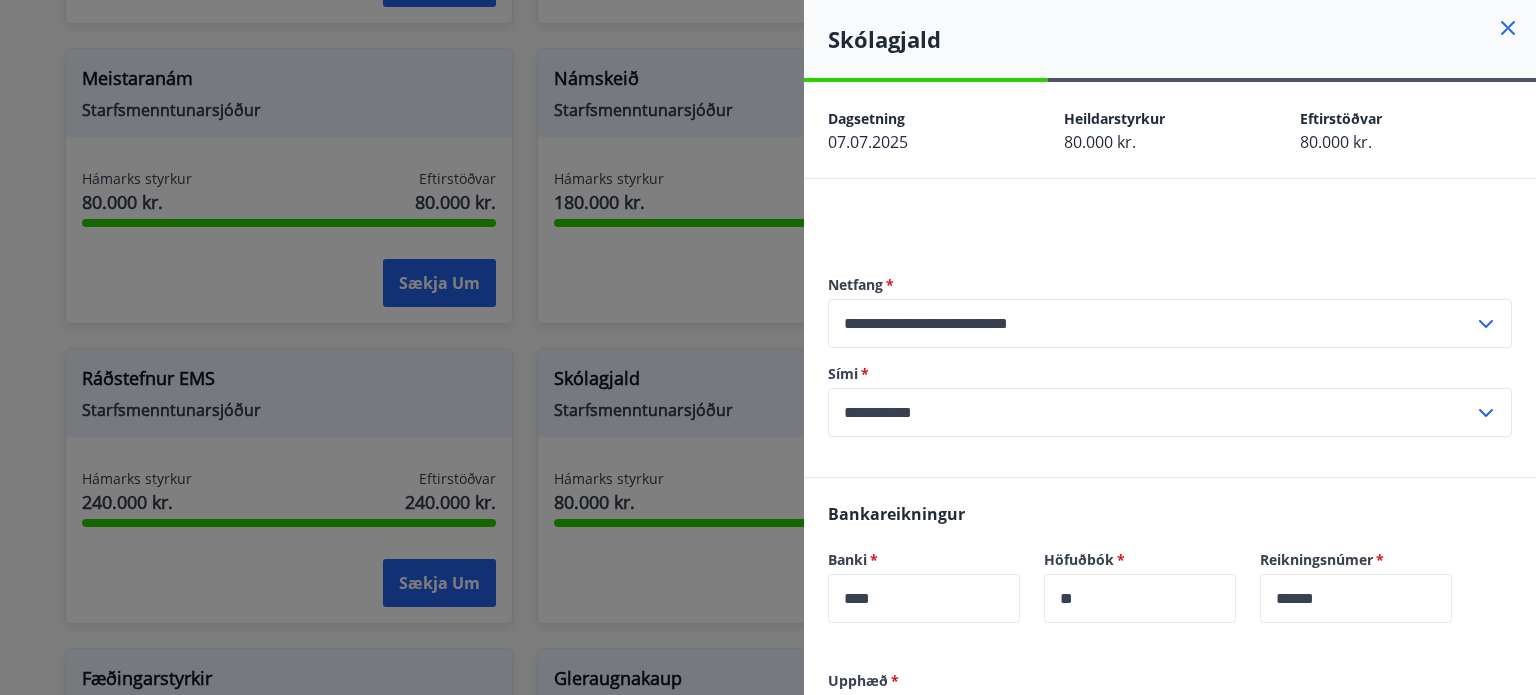 type on "*" 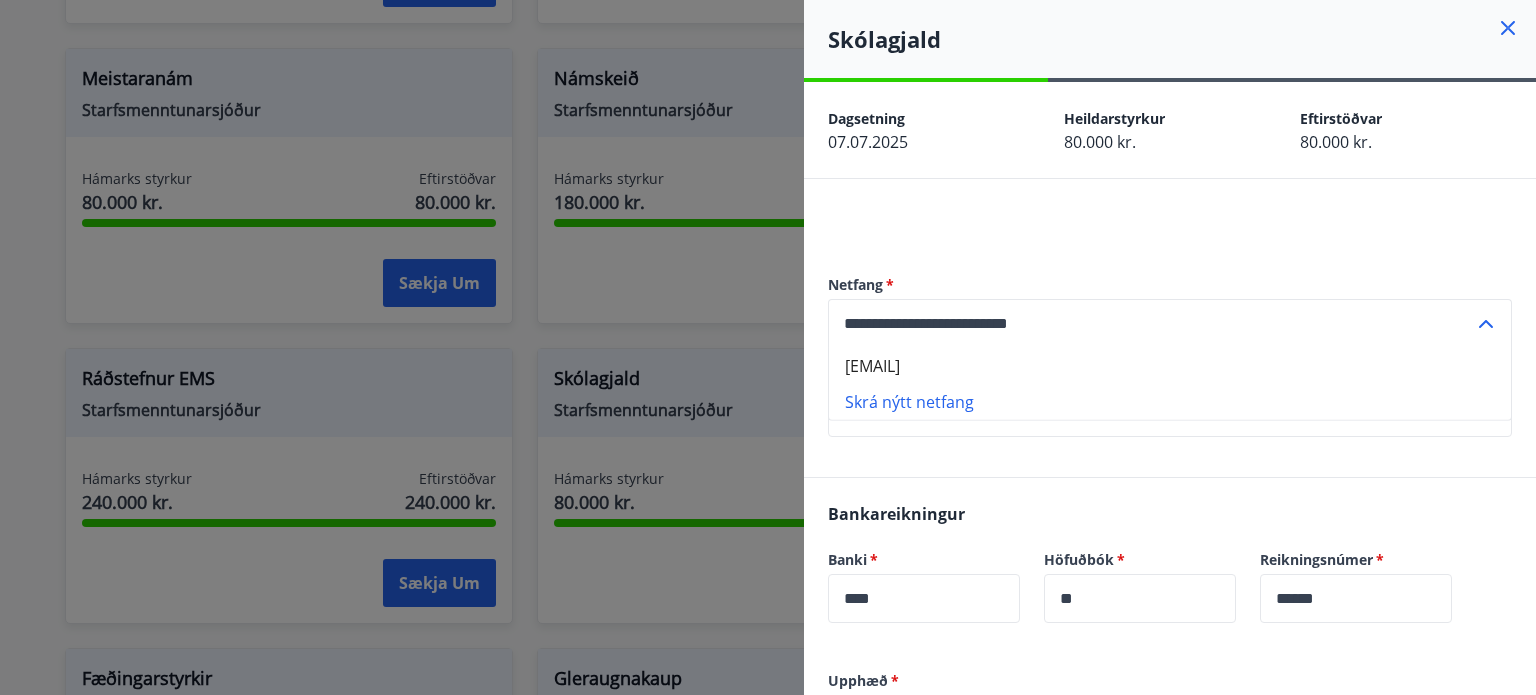 click at bounding box center (1486, 324) 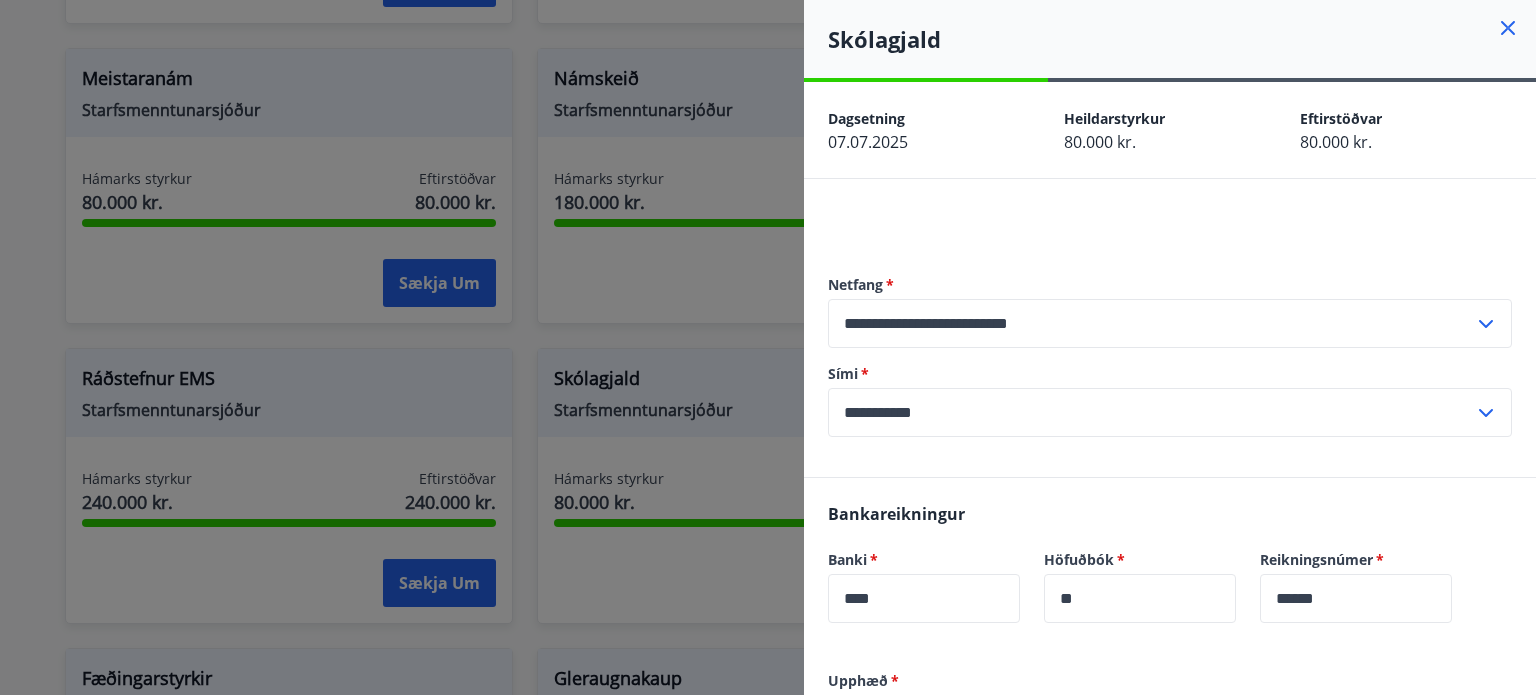 scroll, scrollTop: 760, scrollLeft: 0, axis: vertical 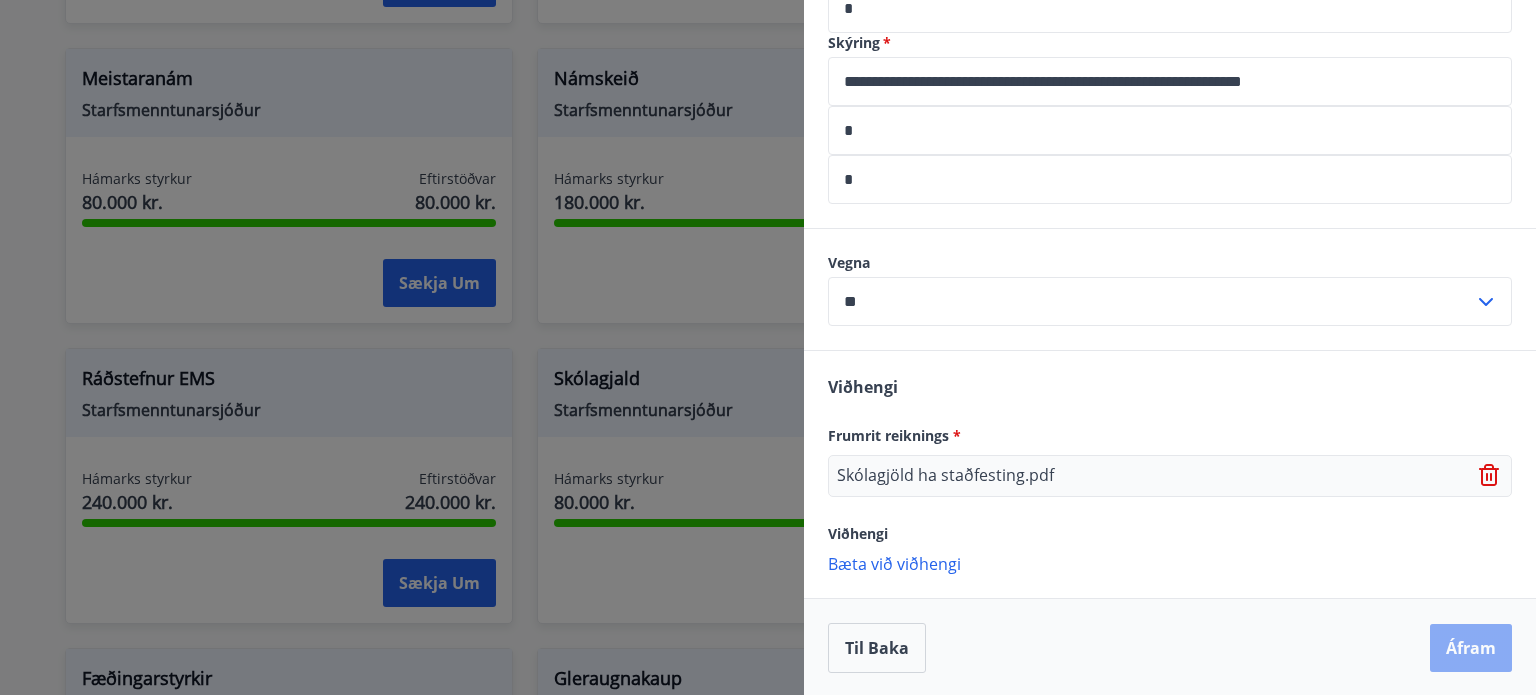 click on "Áfram" at bounding box center (1471, 648) 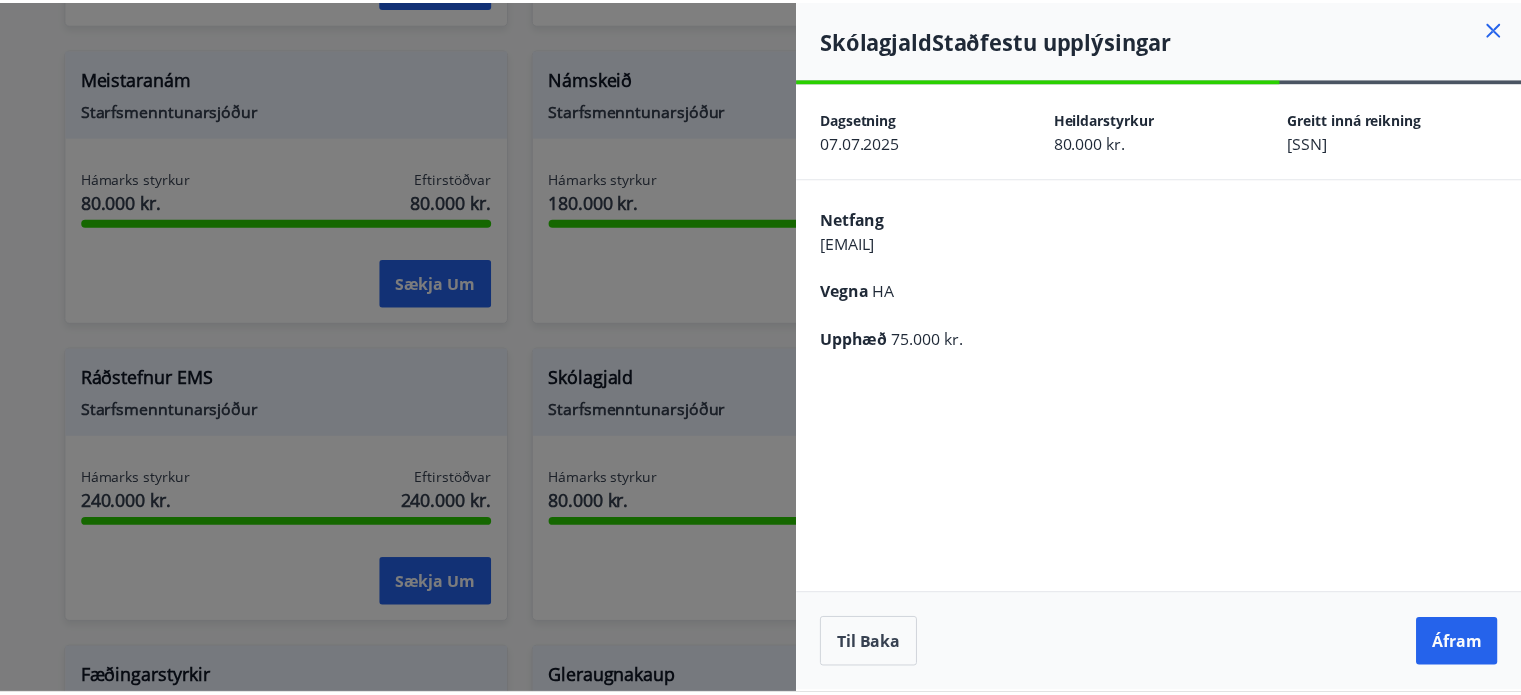 scroll, scrollTop: 0, scrollLeft: 0, axis: both 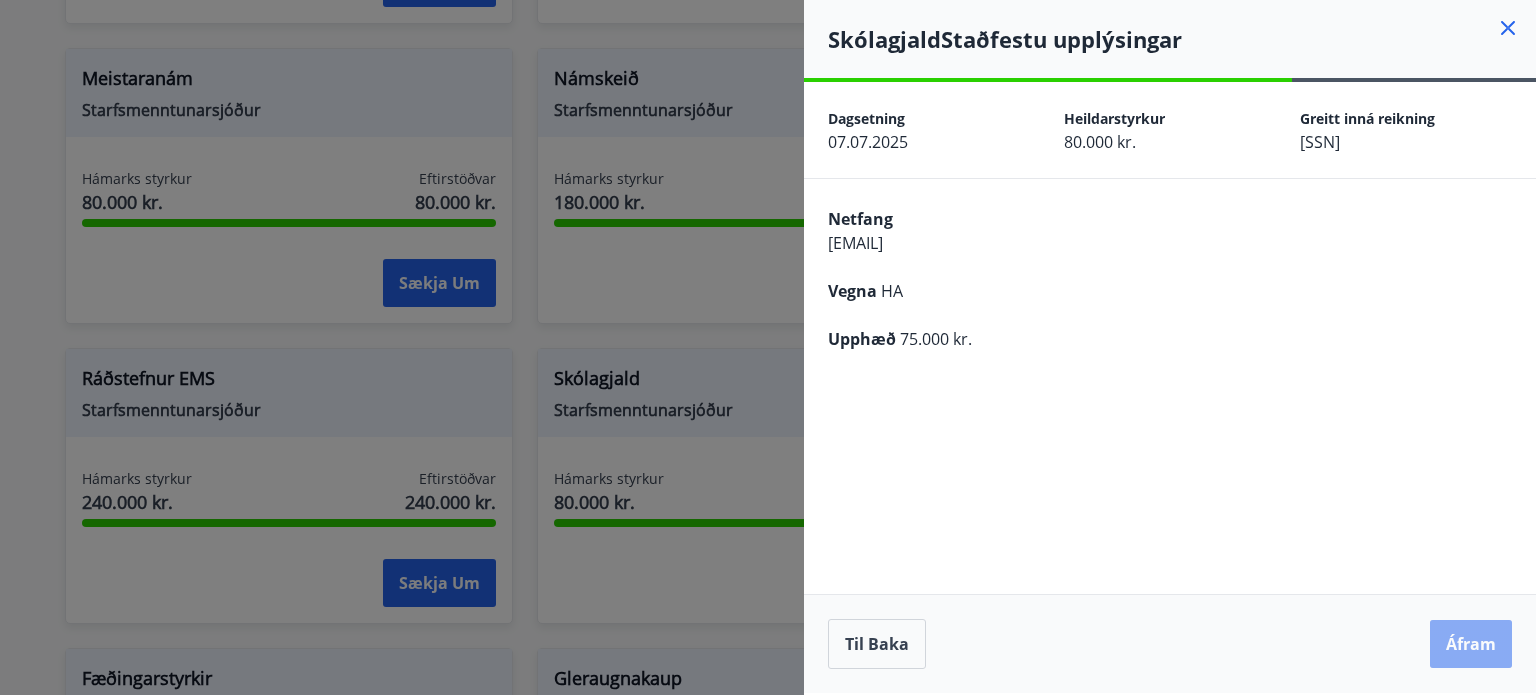 click on "Áfram" at bounding box center [1471, 644] 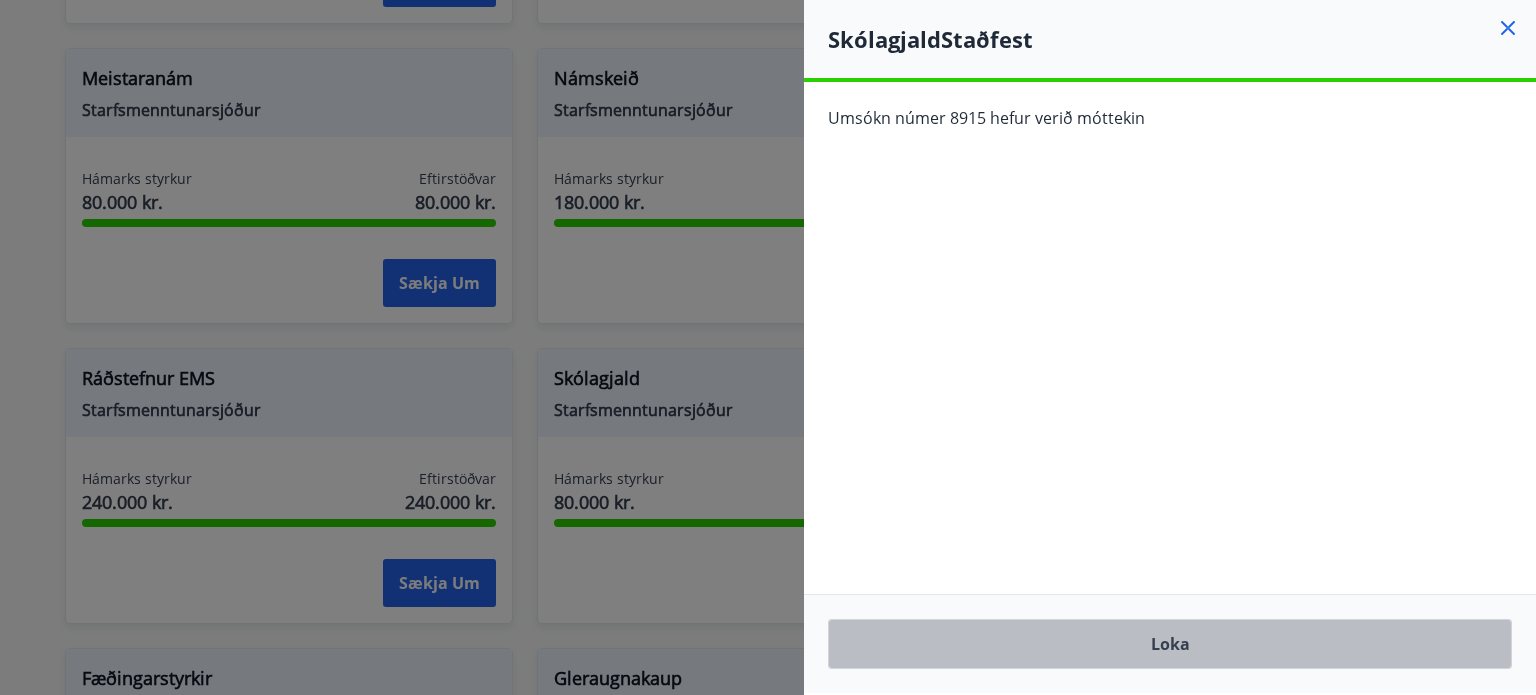 click on "Loka" at bounding box center [1170, 644] 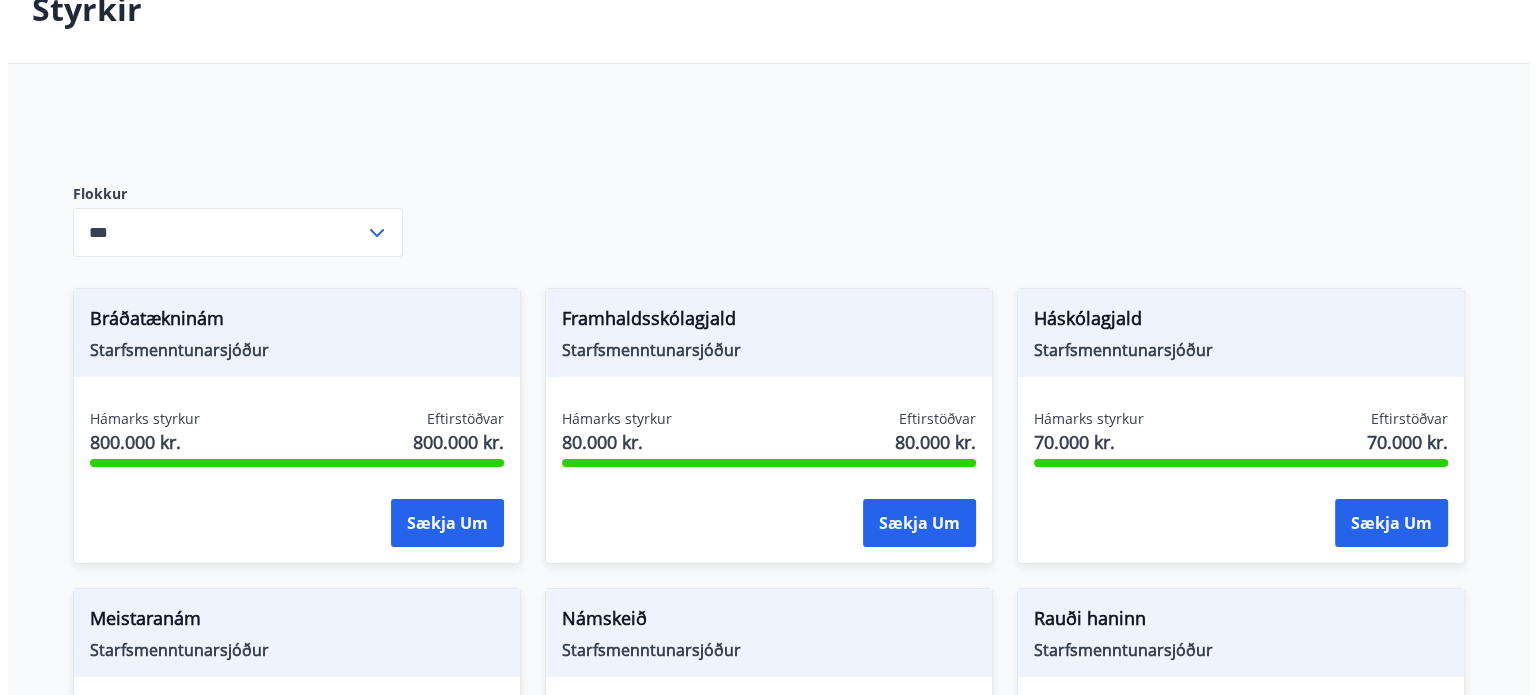scroll, scrollTop: 0, scrollLeft: 0, axis: both 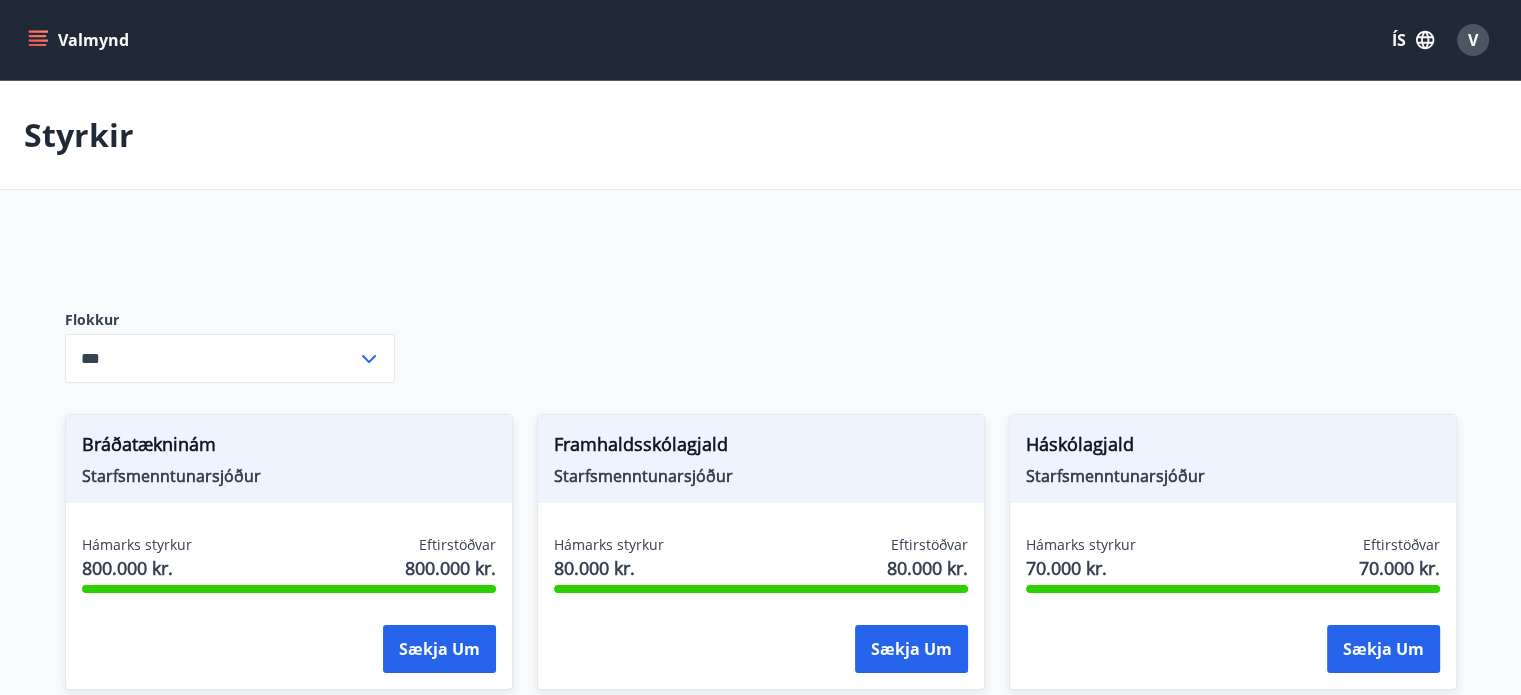 click at bounding box center (38, 36) 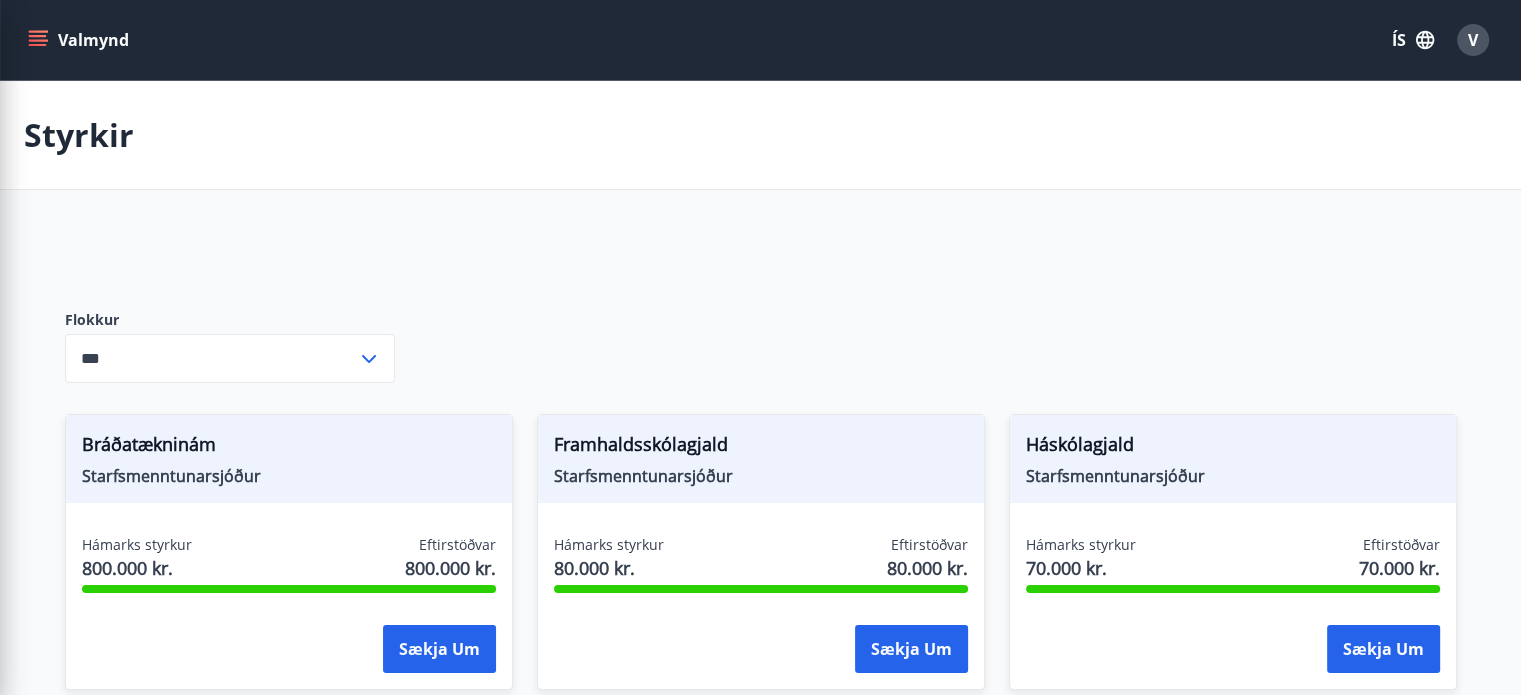 click on "Styrkir Flokkur *** ​ Bráðatækninám Starfsmenntunarsjóður Hámarks styrkur 800.000 kr. Eftirstöðvar 800.000 kr. Sækja um Framhaldsskólagjald Starfsmenntunarsjóður Hámarks styrkur 80.000 kr. Eftirstöðvar 80.000 kr. Sækja um Háskólagjald Starfsmenntunarsjóður Hámarks styrkur 70.000 kr. Eftirstöðvar 70.000 kr. Sækja um Meistaranám Starfsmenntunarsjóður Hámarks styrkur 80.000 kr. Eftirstöðvar 80.000 kr. Sækja um Námskeið Starfsmenntunarsjóður Hámarks styrkur 180.000 kr. Eftirstöðvar 180.000 kr. Sækja um Rauði haninn Starfsmenntunarsjóður Hámarks styrkur 80.000 kr. Eftirstöðvar 80.000 kr. Sækja um Ráðstefnur EMS Starfsmenntunarsjóður Hámarks styrkur 240.000 kr. Eftirstöðvar 240.000 kr. Sækja um Skólagjald Starfsmenntunarsjóður Hámarks styrkur 80.000 kr. Eftirstöðvar 80.000 kr. Sækja um Stjórnendanám Starfsmenntunarsjóður Hámarks styrkur 180.000 kr. Eftirstöðvar 180.000 kr. Sækja um Fæðingarstyrkir Styrktarsjóður Hámarks styrkur 260.000 kr." at bounding box center (760, 1447) 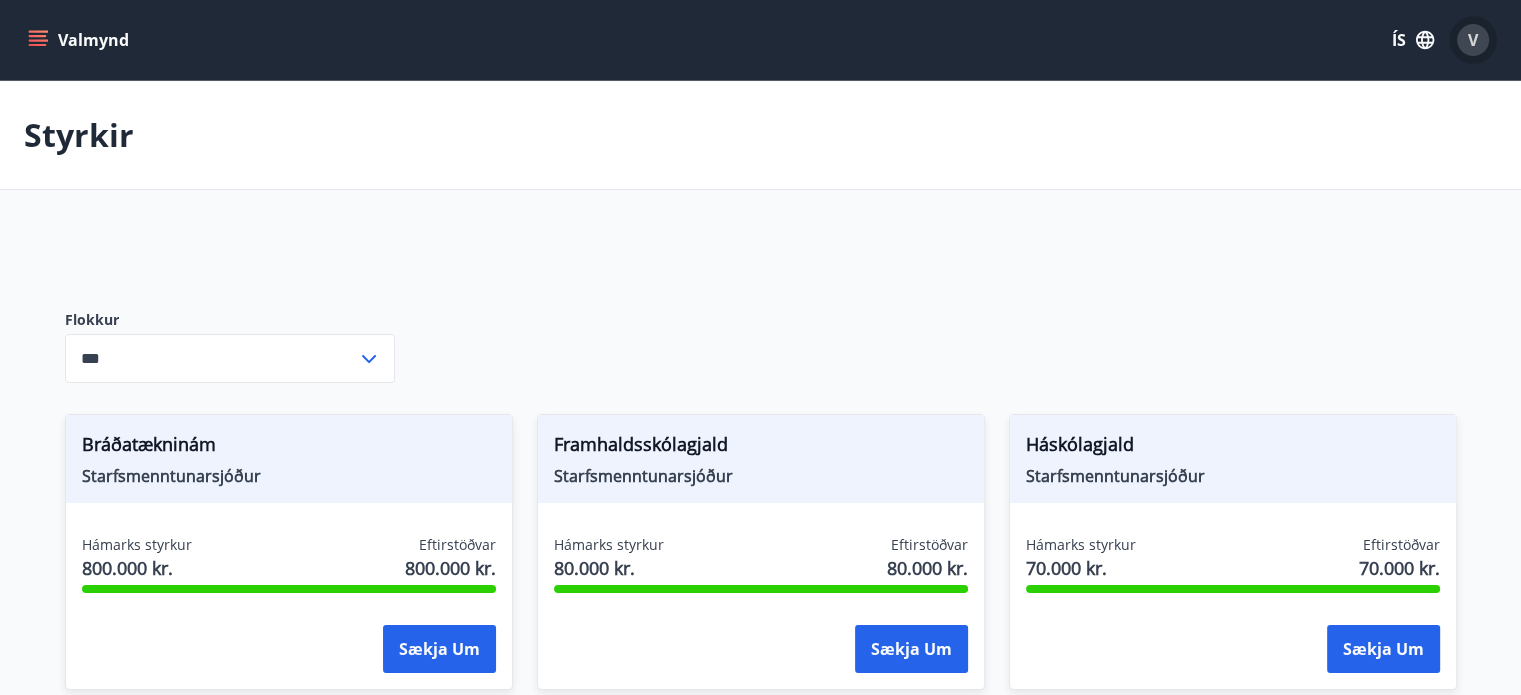 click on "V" at bounding box center (1473, 40) 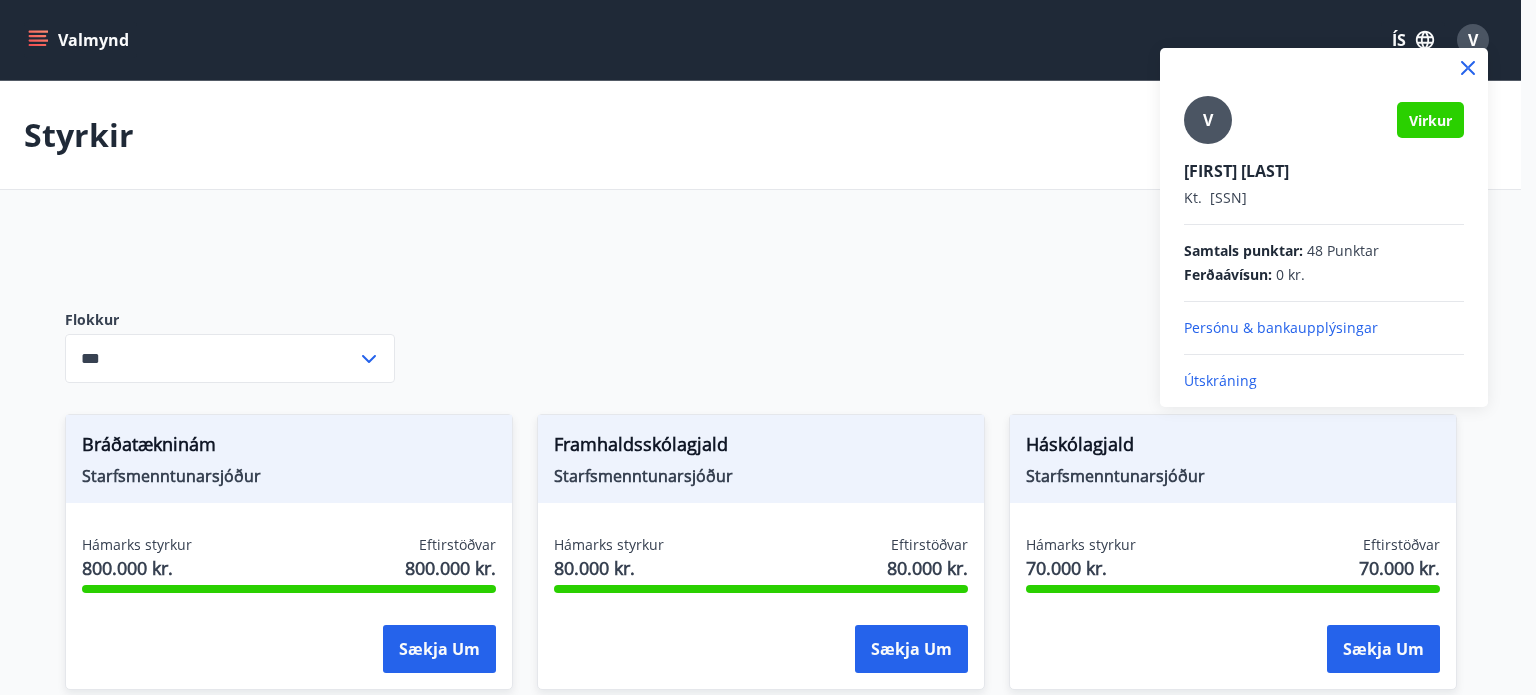 click on "Útskráning" at bounding box center (1324, 328) 